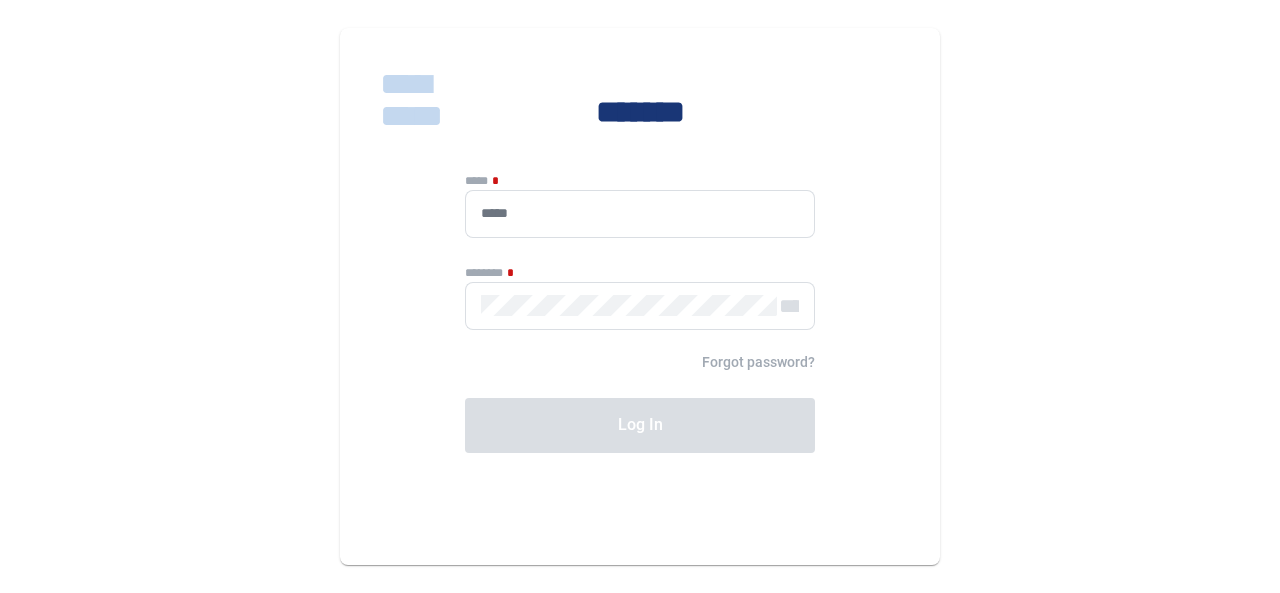 scroll, scrollTop: 0, scrollLeft: 0, axis: both 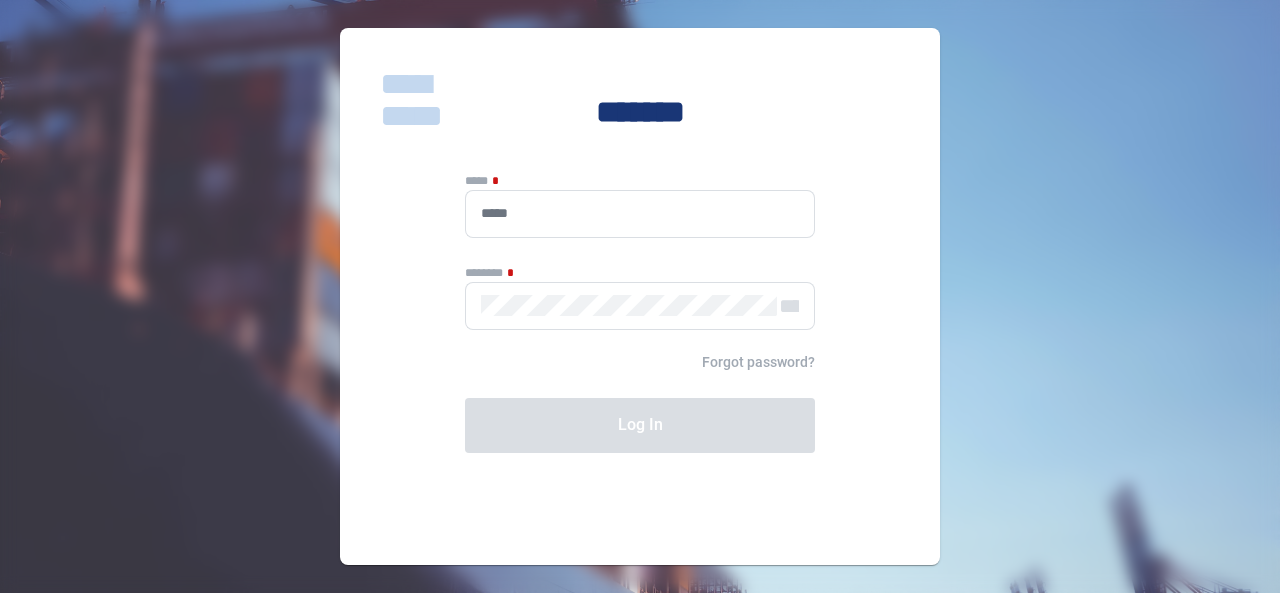 type on "**********" 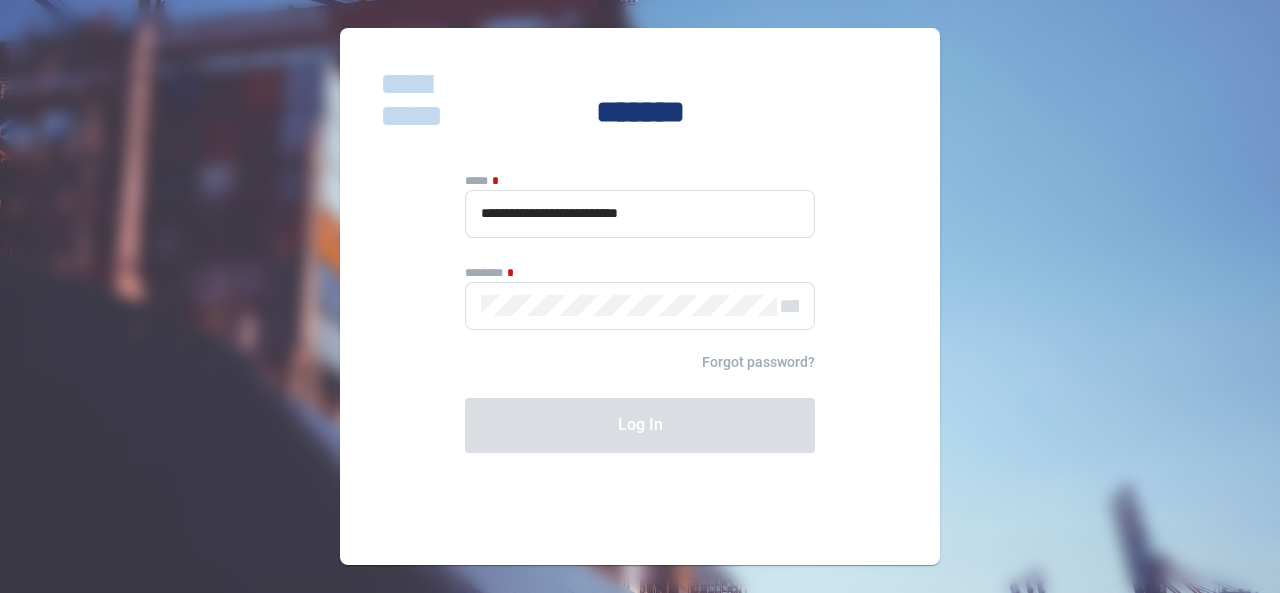 click on "**********" 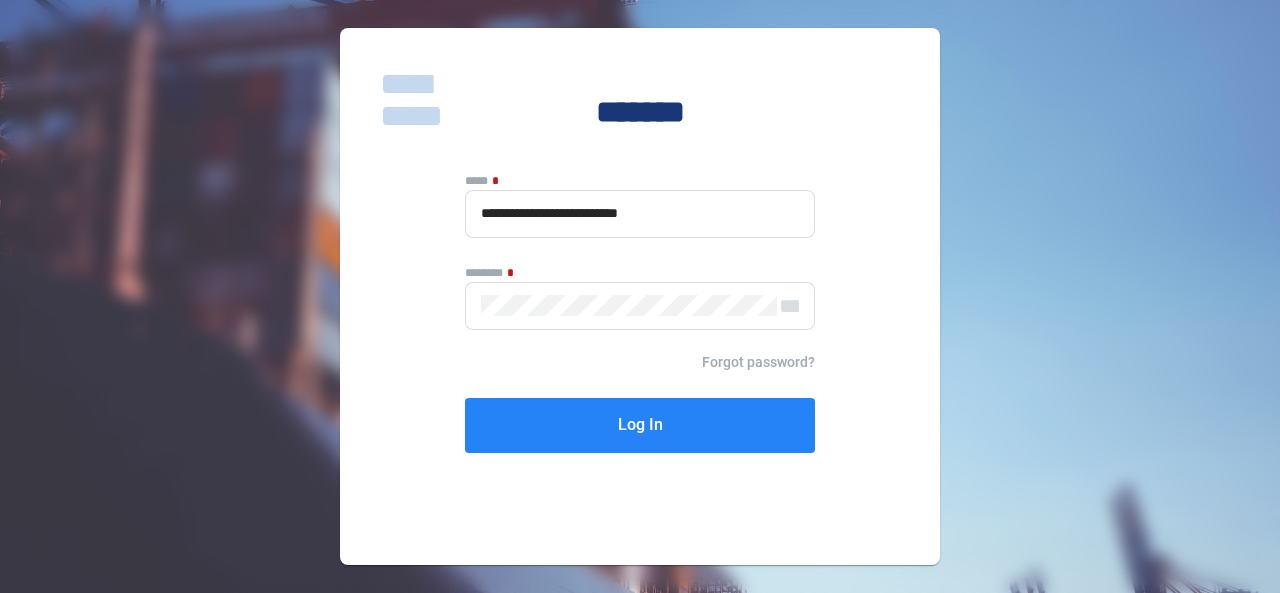 click on "Log In" 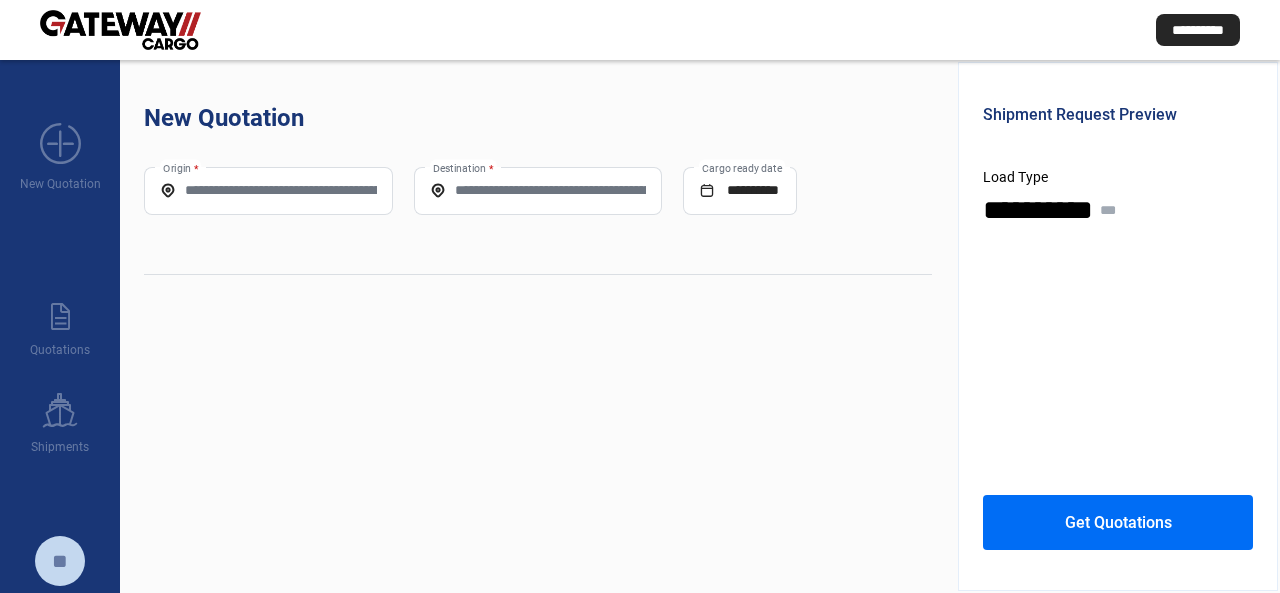 click on "Origin *" at bounding box center [268, 190] 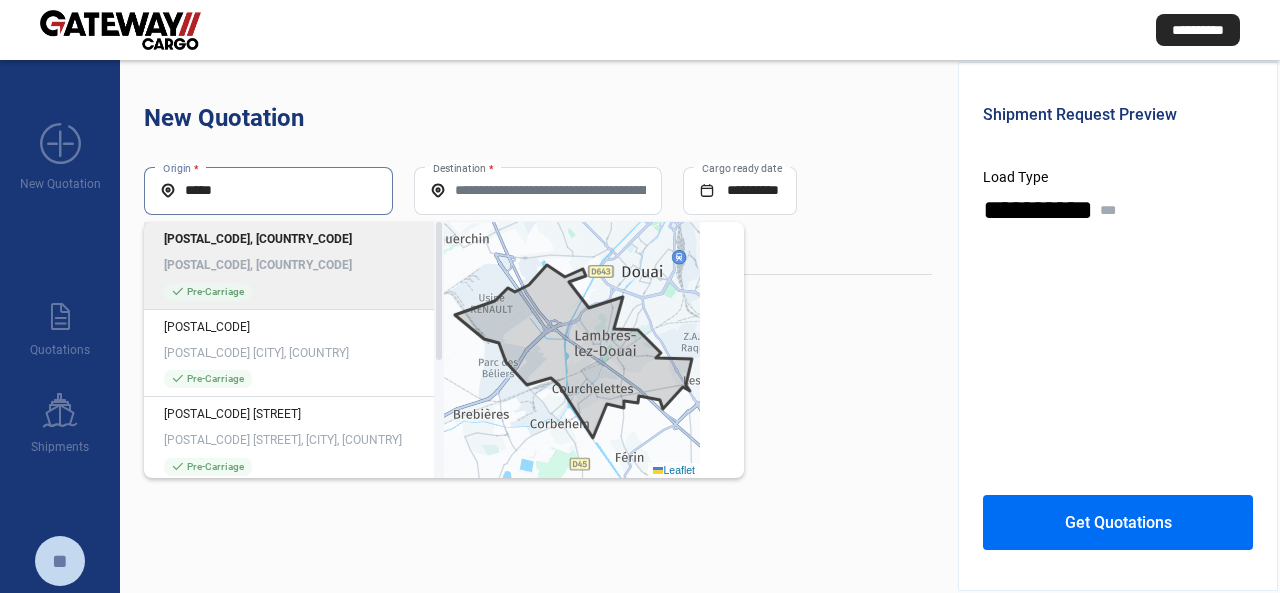 click on "*****" at bounding box center (268, 190) 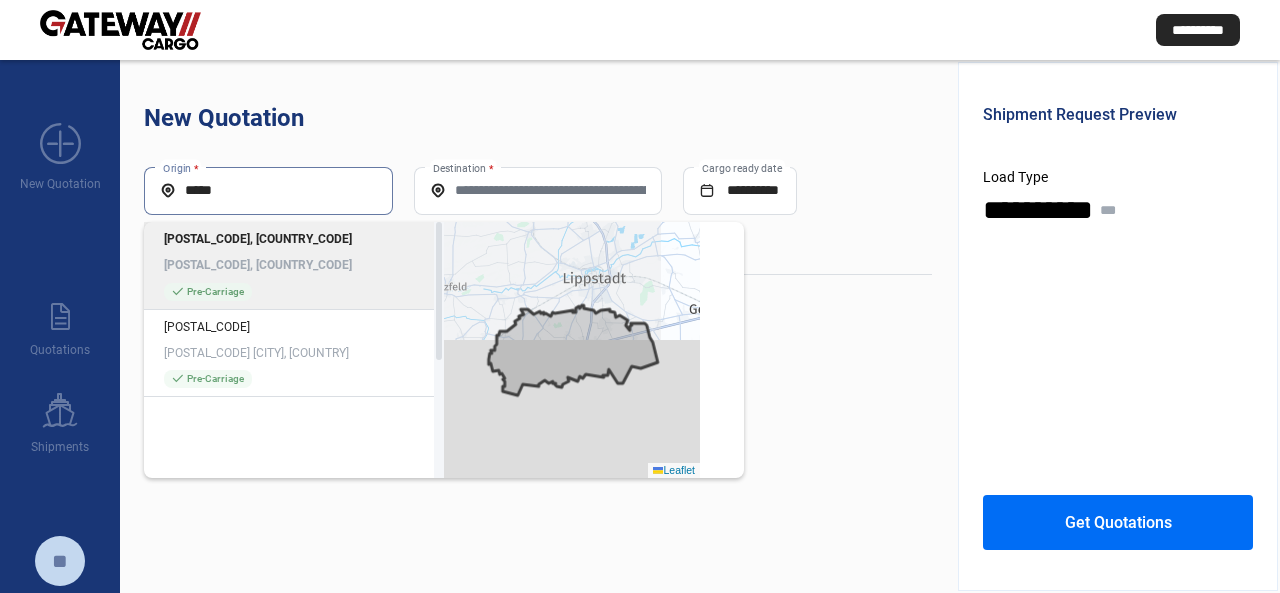 click on "[POSTAL_CODE], [COUNTRY_CODE]" 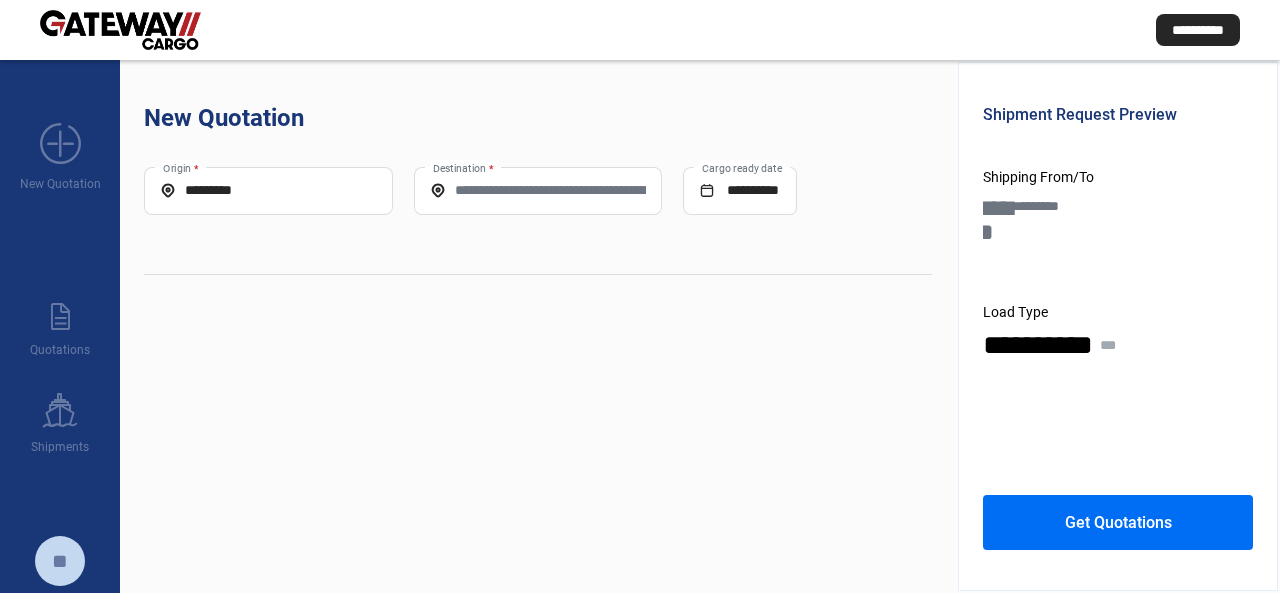 click on "Destination *" at bounding box center [538, 190] 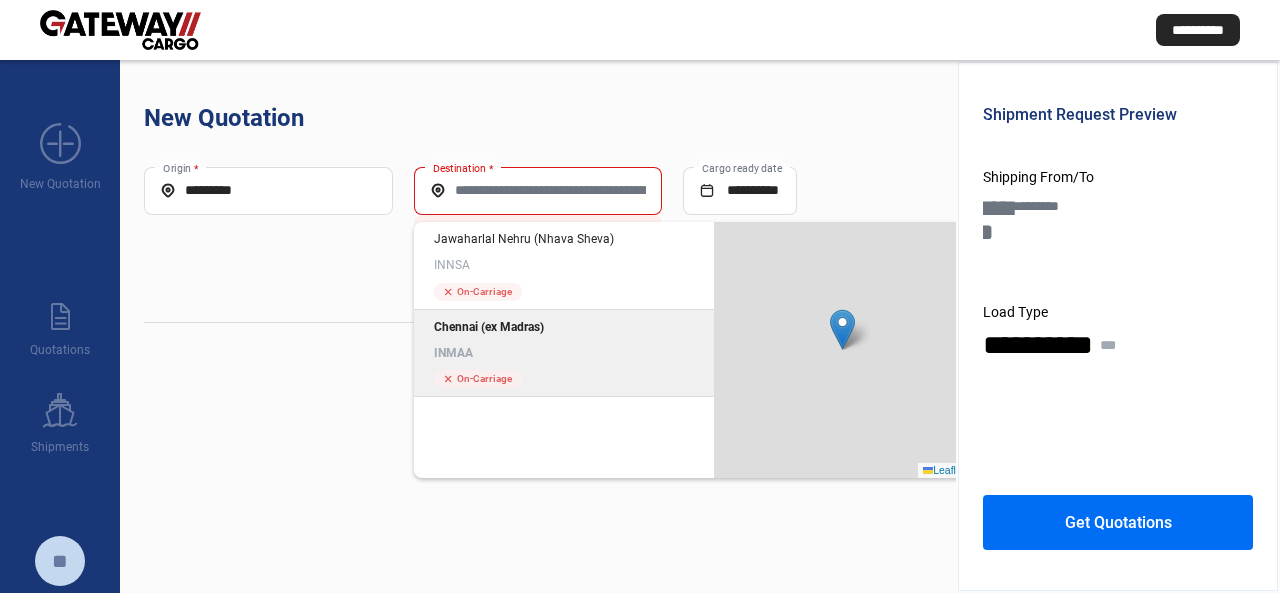 click on "INMAA" 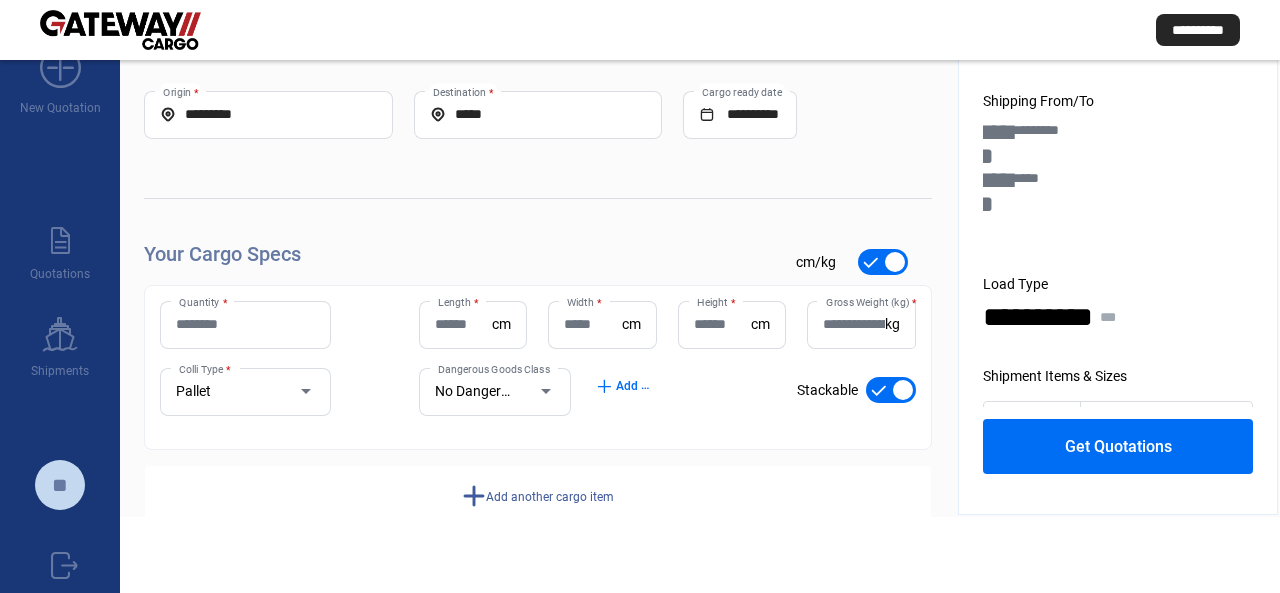 scroll, scrollTop: 200, scrollLeft: 0, axis: vertical 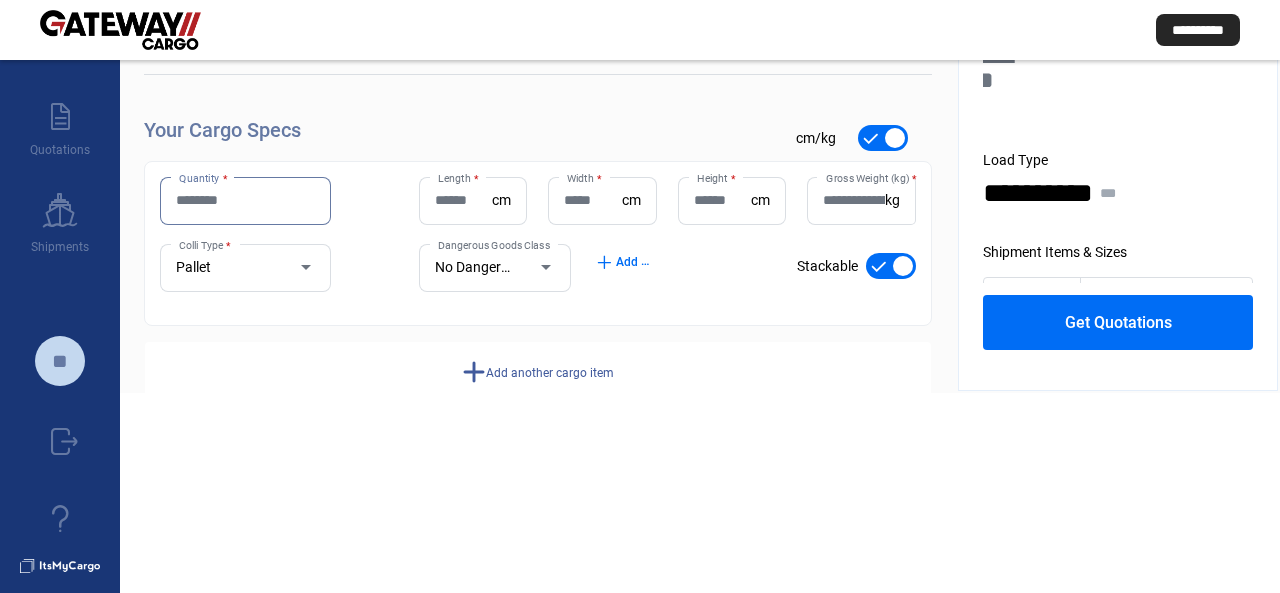 click on "Quantity *" at bounding box center [245, 200] 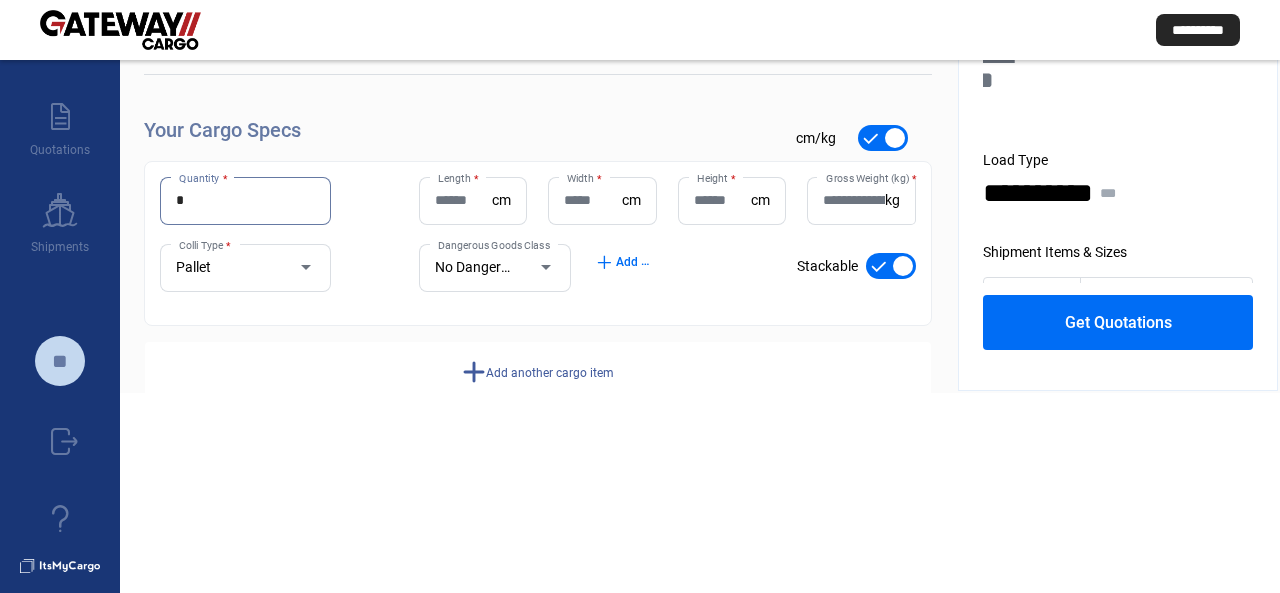 type on "*" 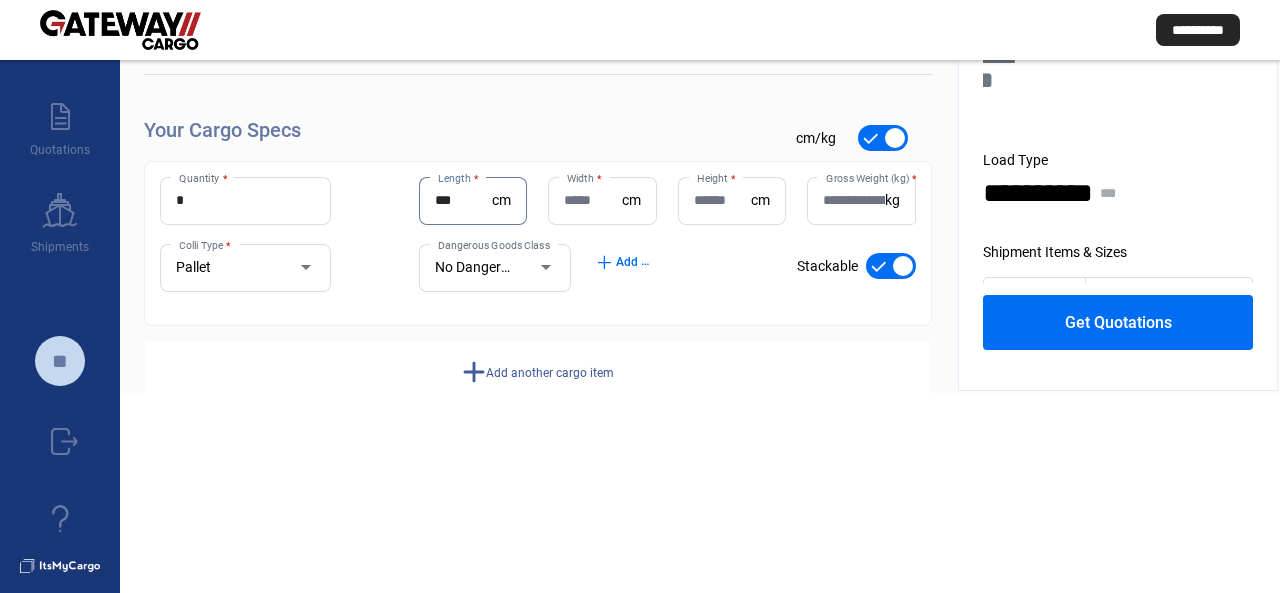 type on "***" 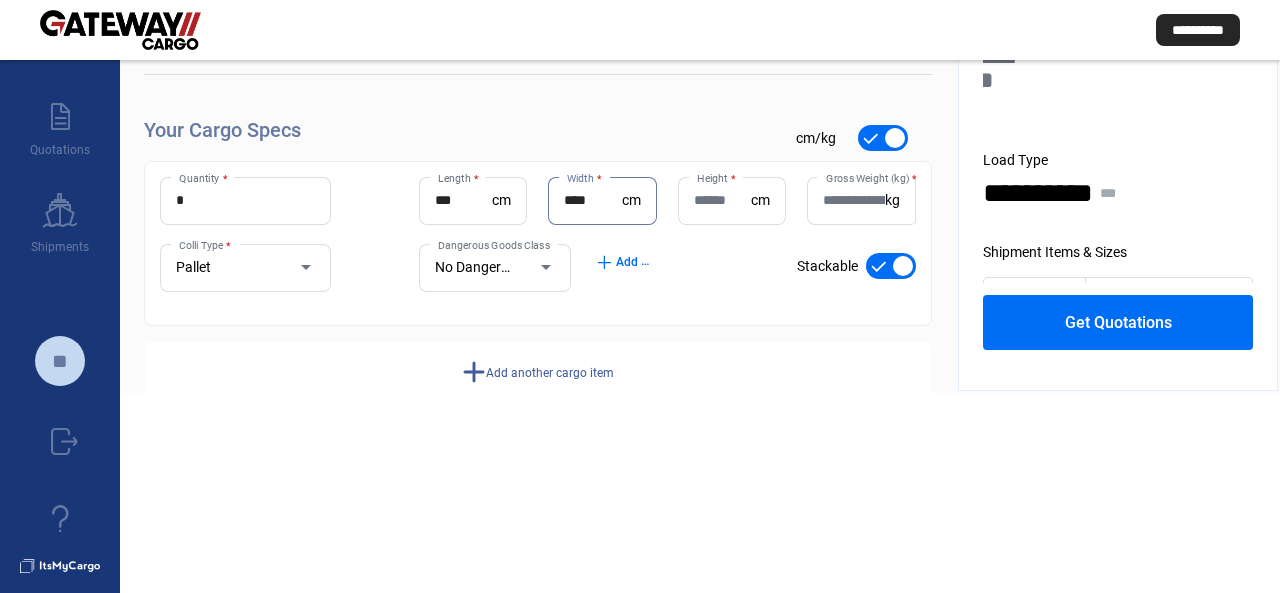 type on "****" 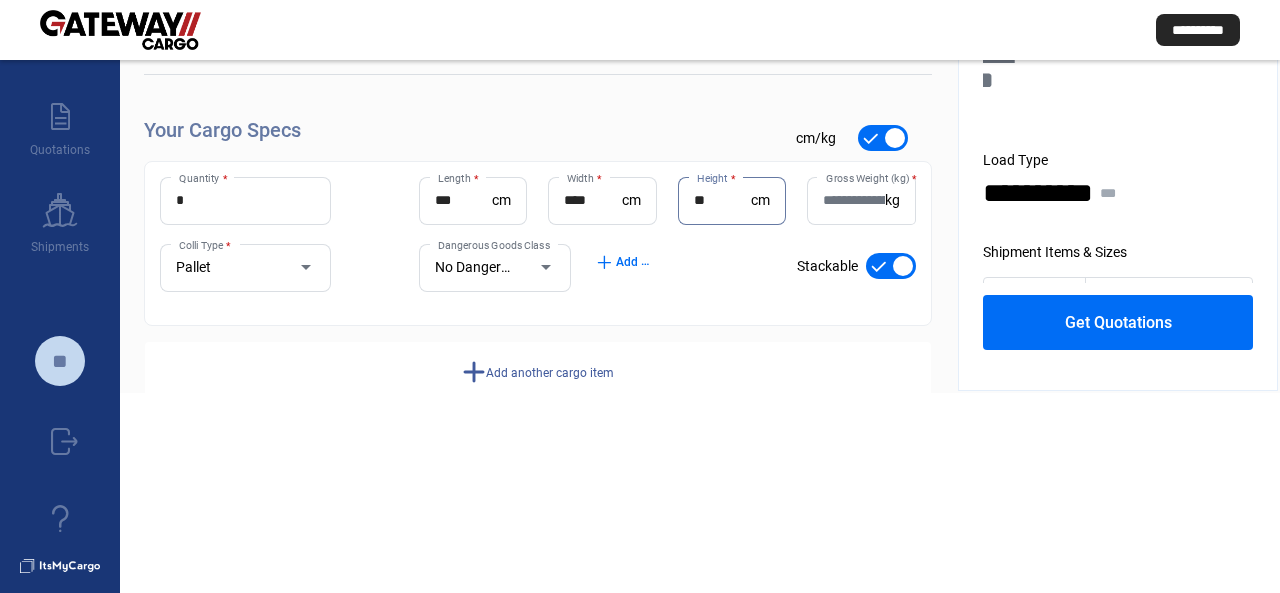 type on "**" 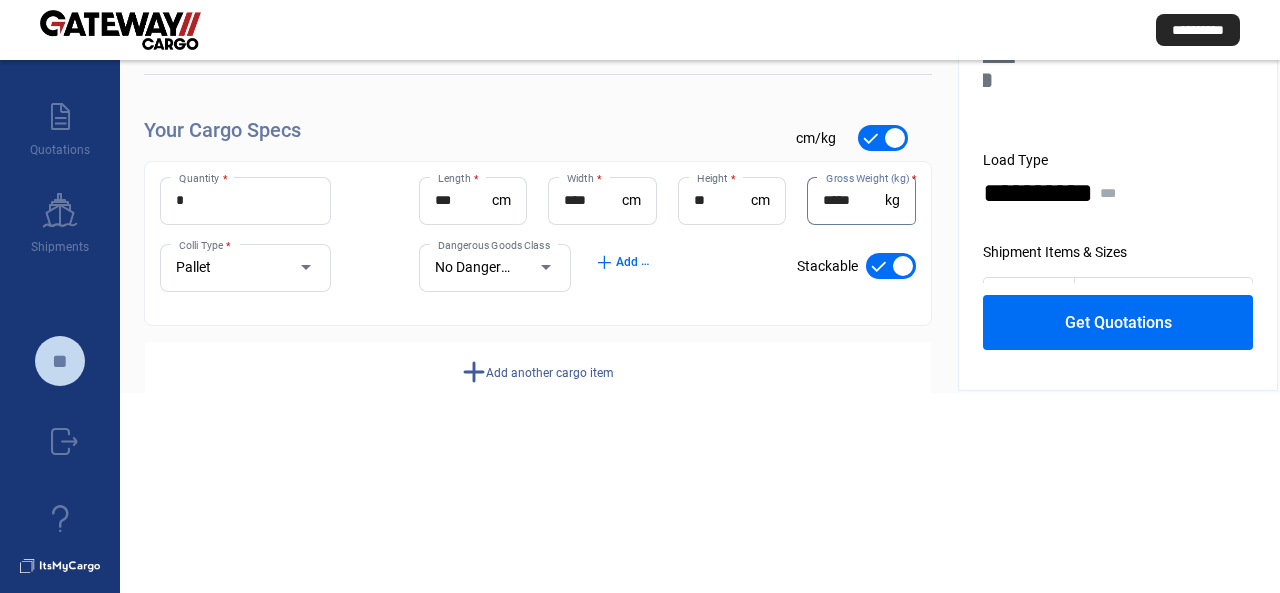 type on "*****" 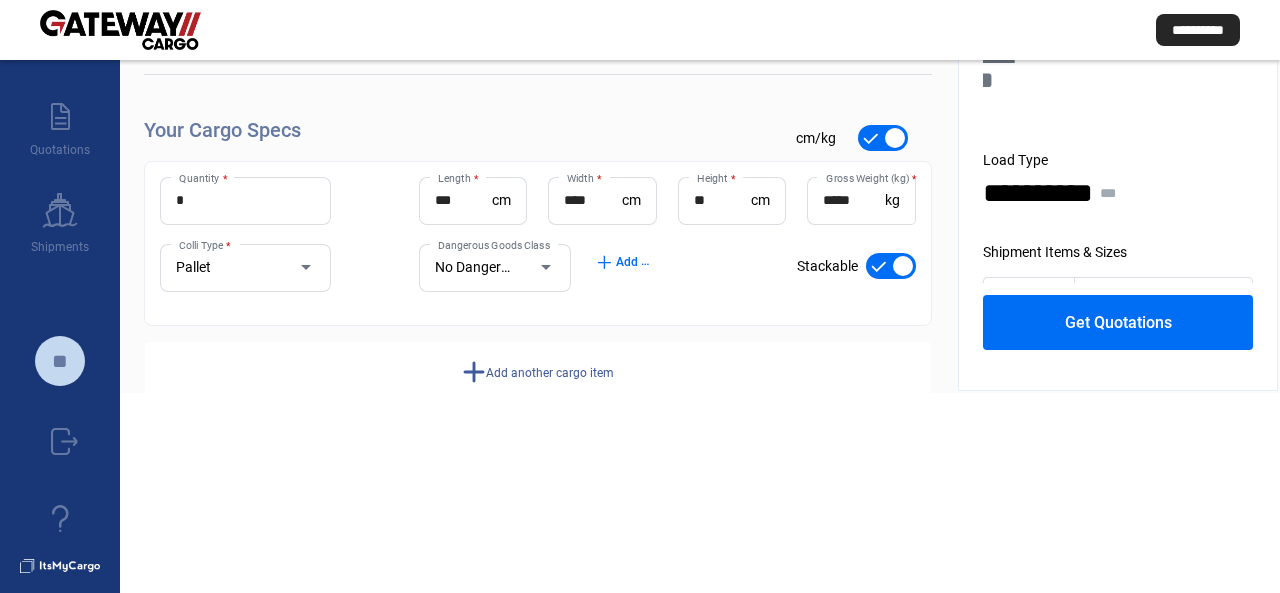 click on "add  Add another cargo item" 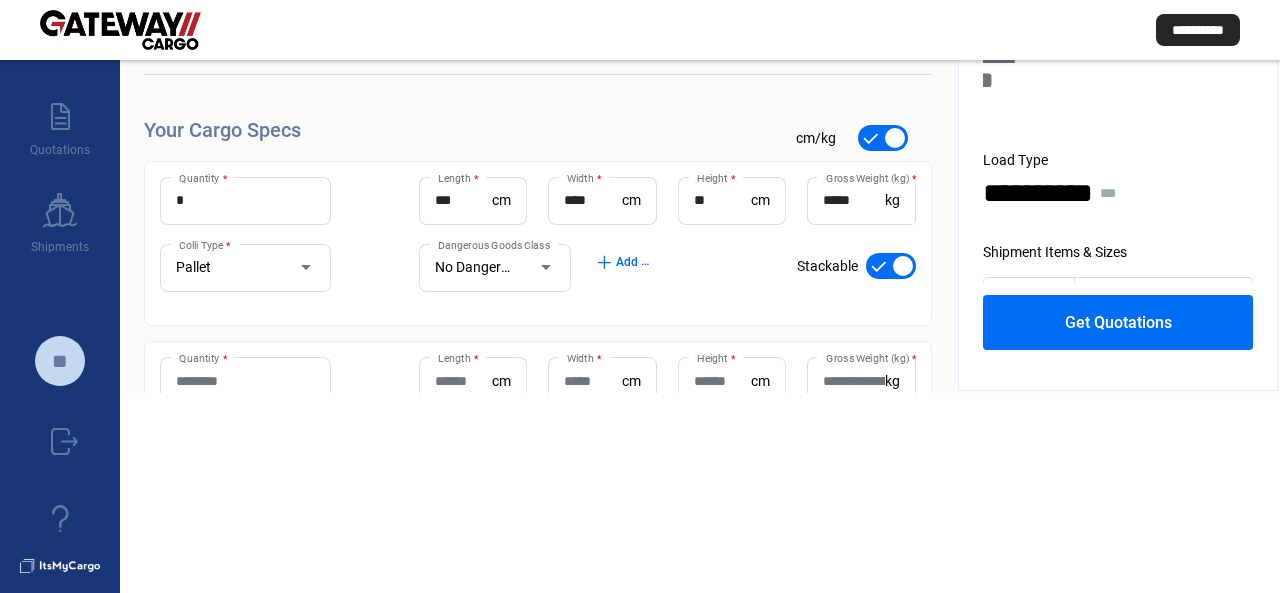 scroll, scrollTop: 100, scrollLeft: 0, axis: vertical 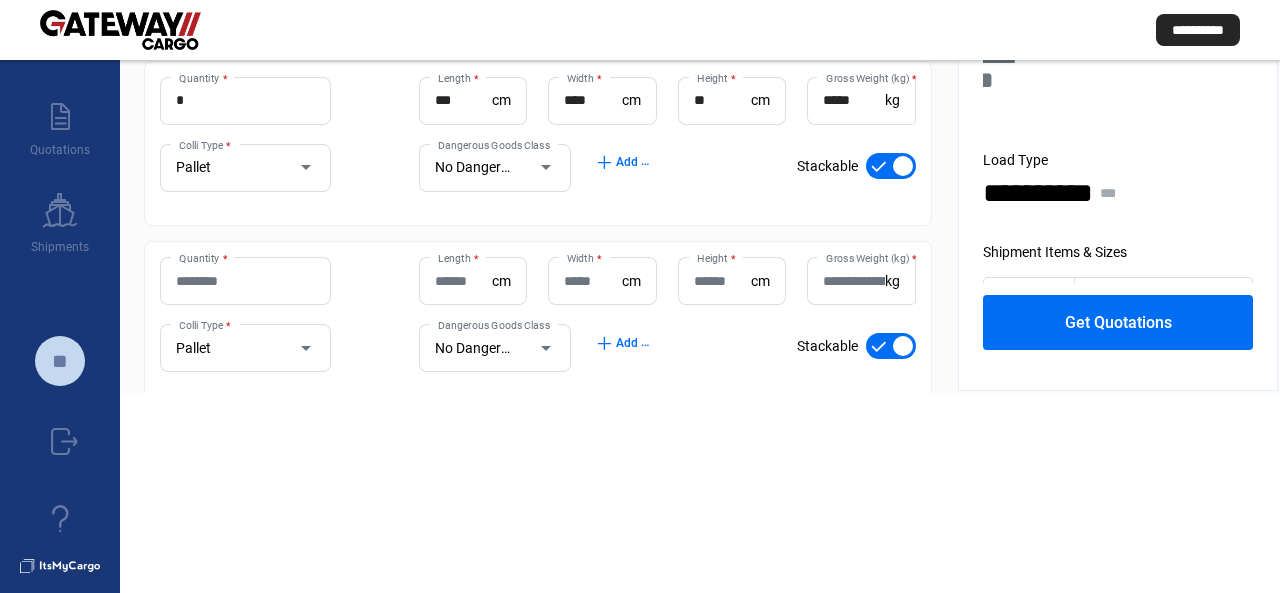 type 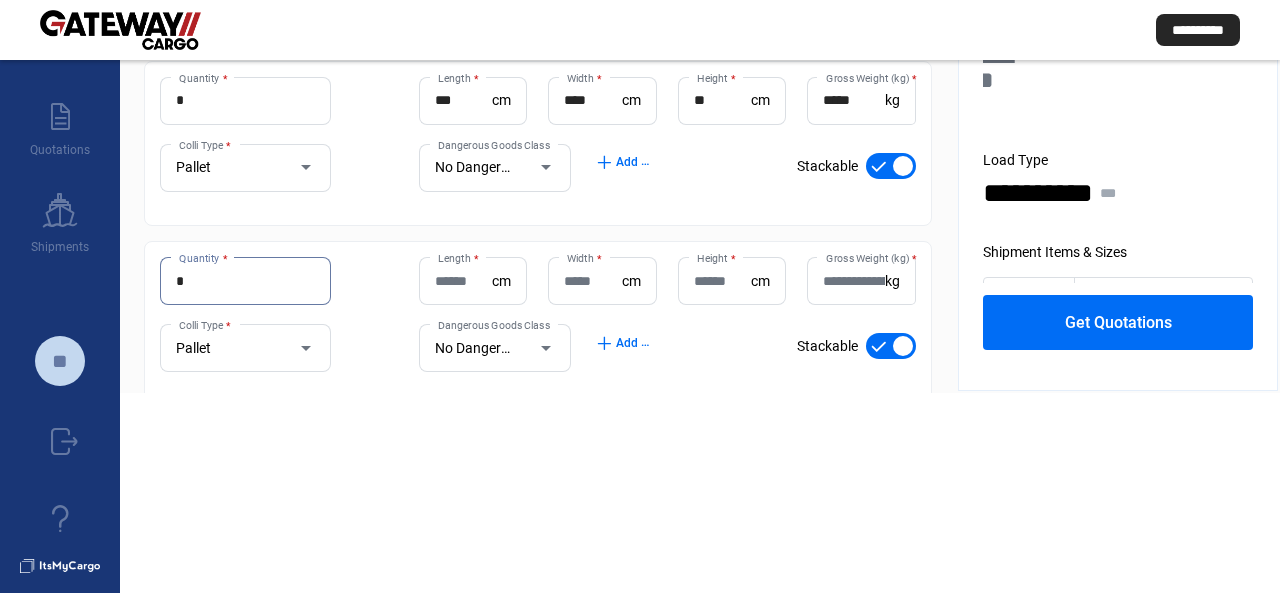 type on "*" 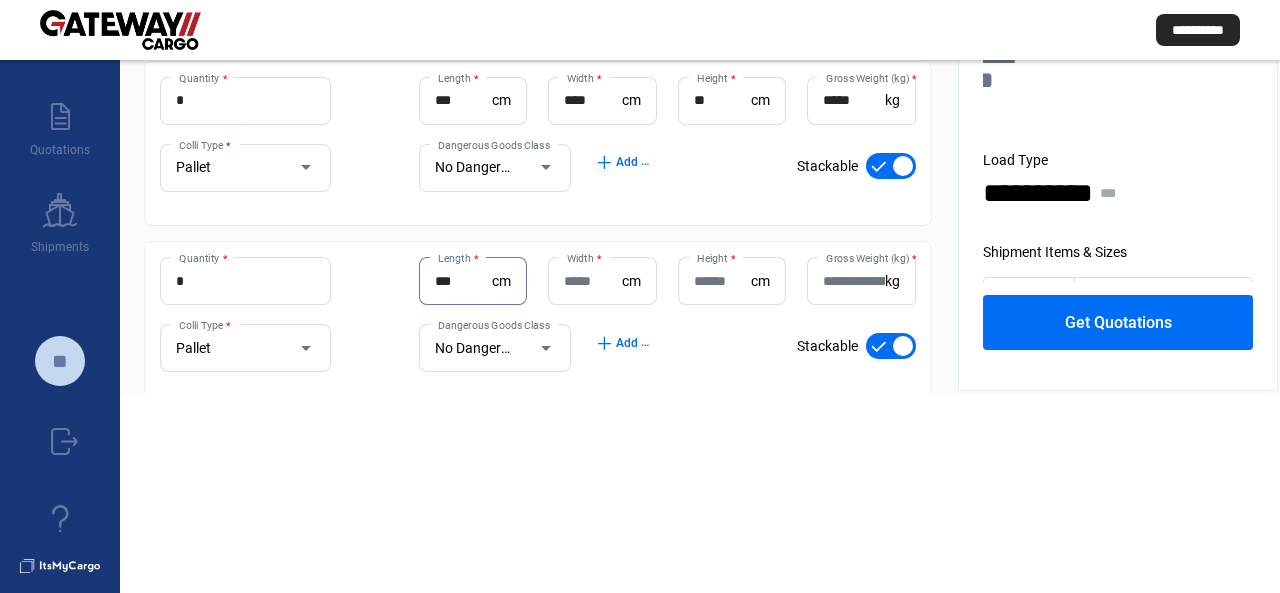 type on "***" 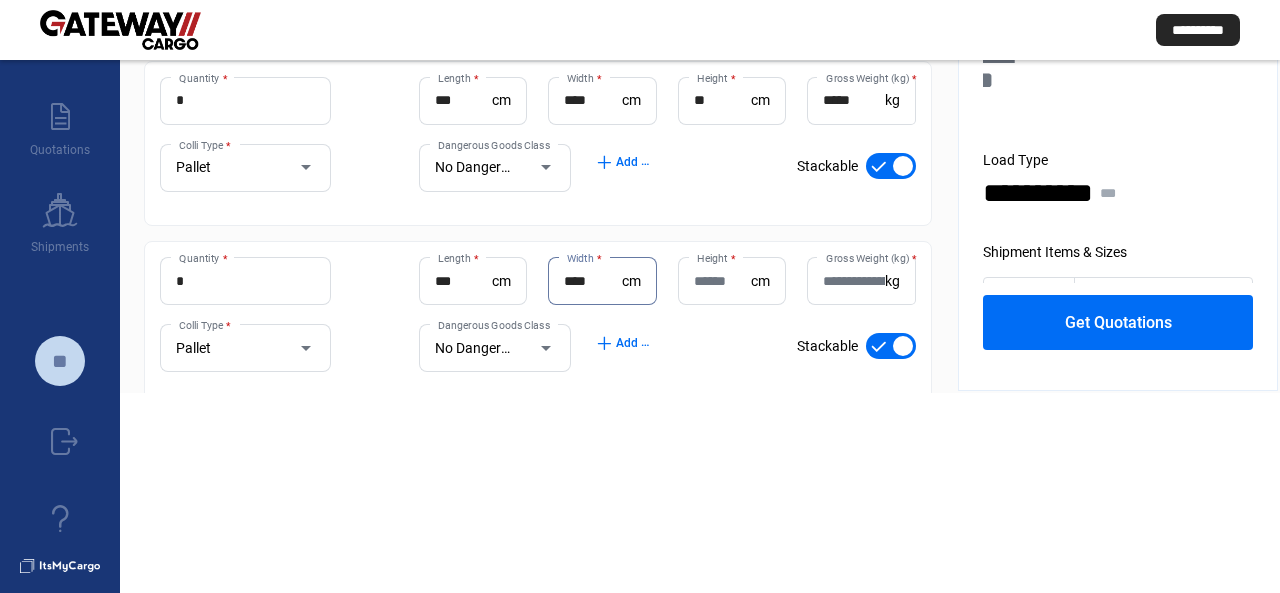 type on "****" 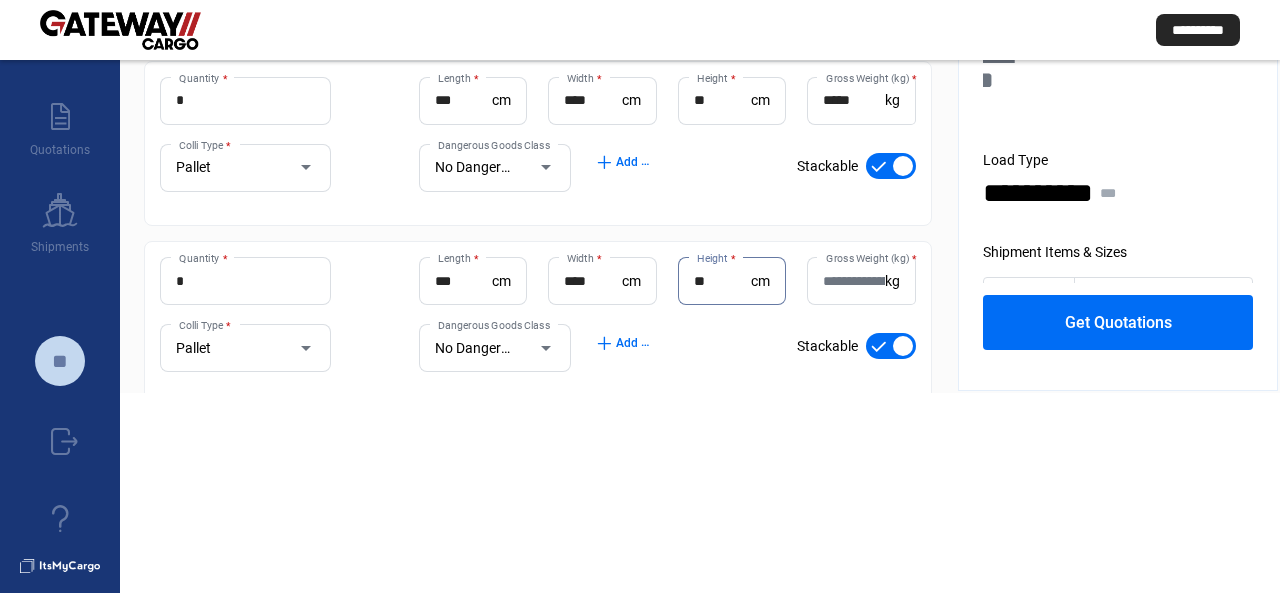 type on "**" 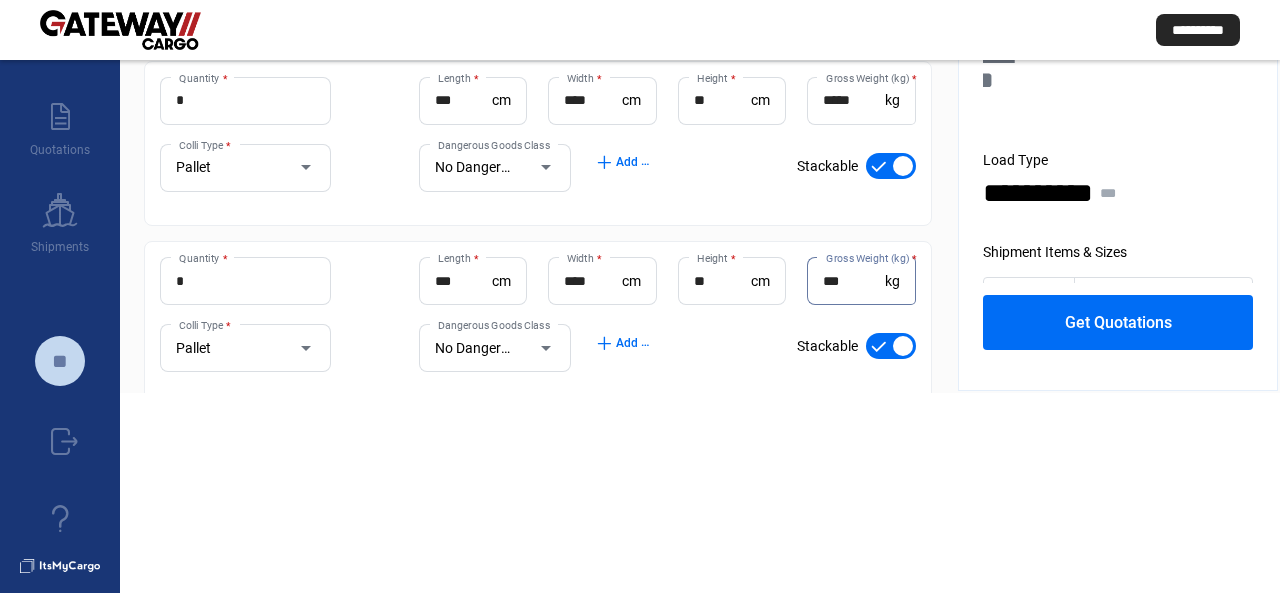 type on "***" 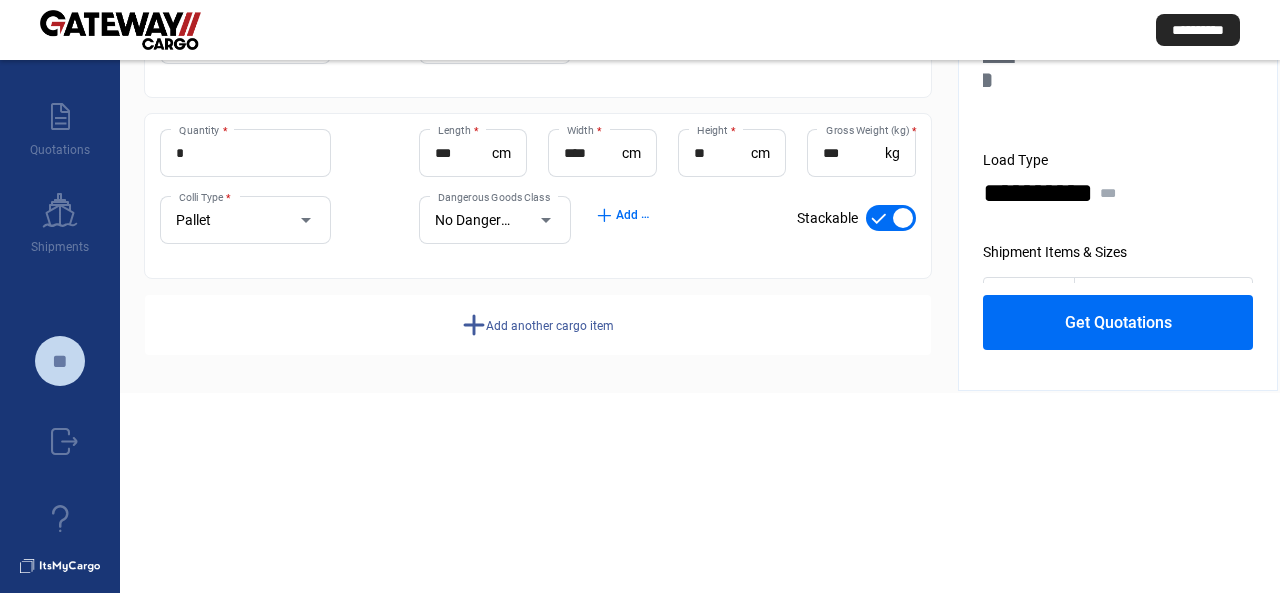 scroll, scrollTop: 229, scrollLeft: 0, axis: vertical 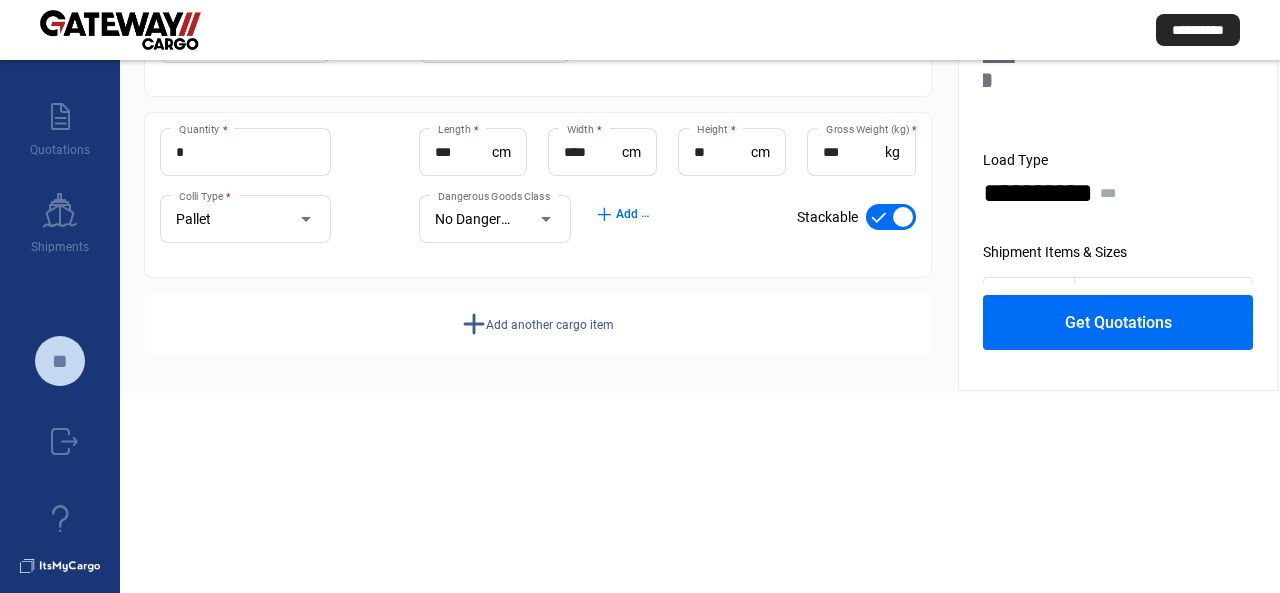 click on "Add another cargo item" 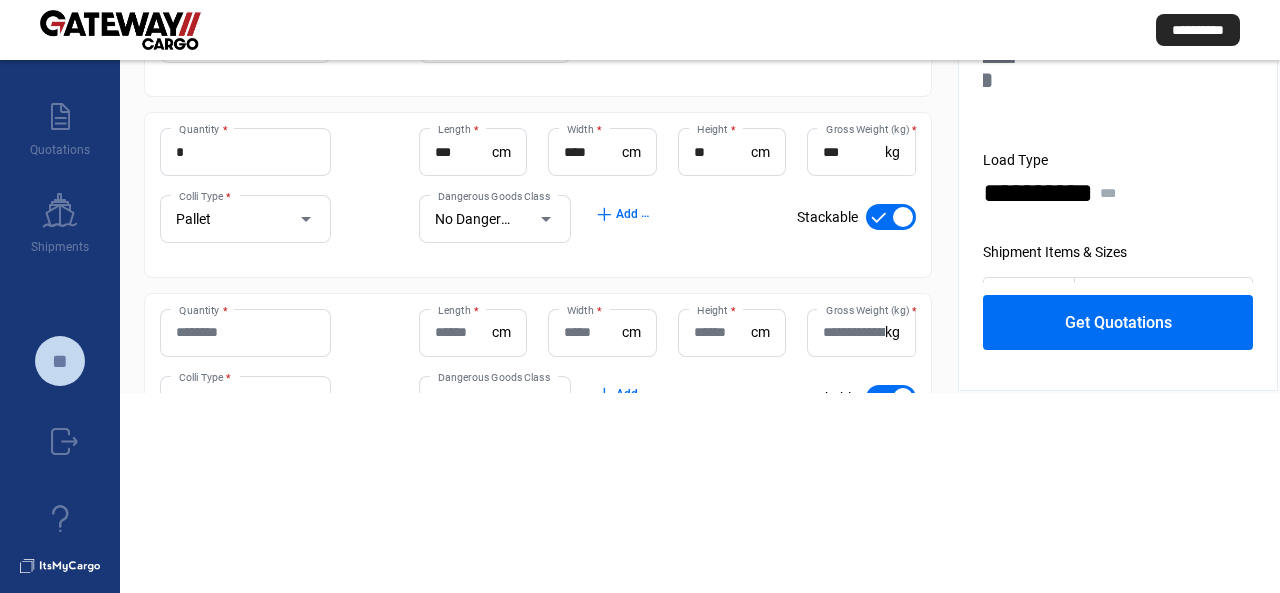 scroll, scrollTop: 224, scrollLeft: 0, axis: vertical 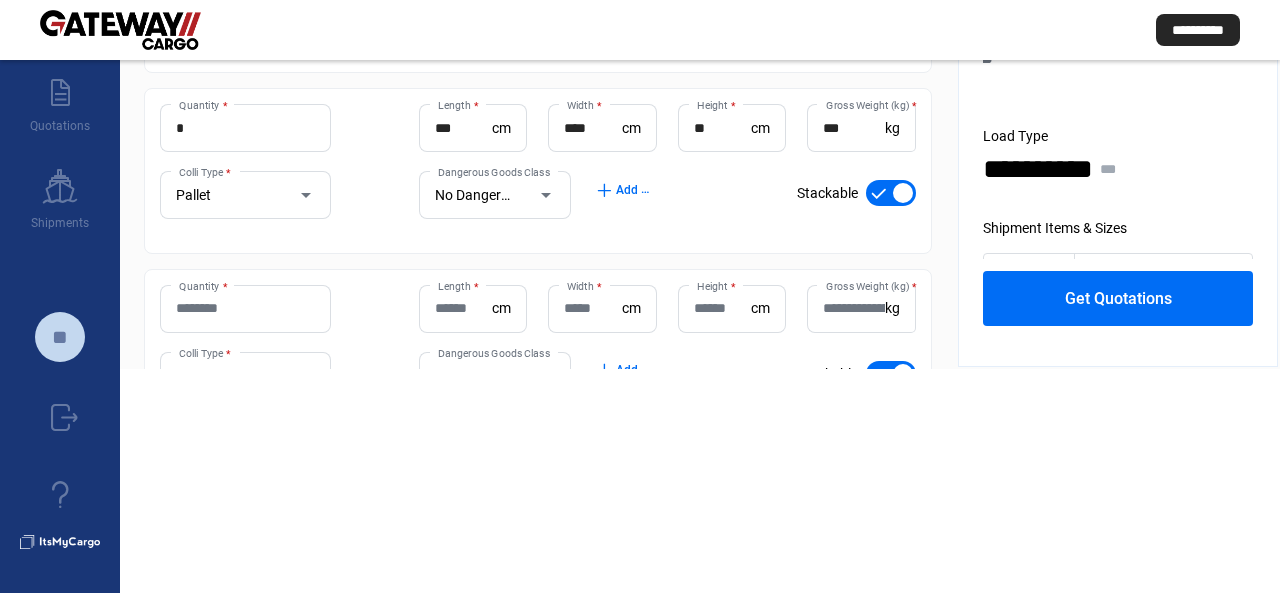 click on "Quantity *" at bounding box center [245, 308] 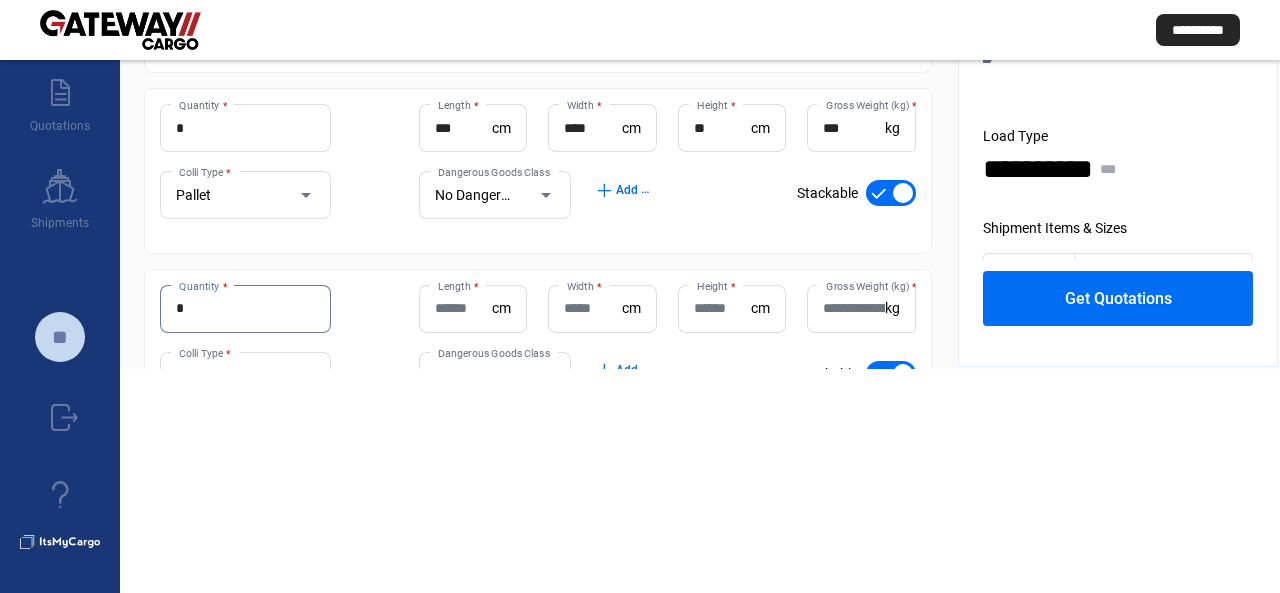 type on "*" 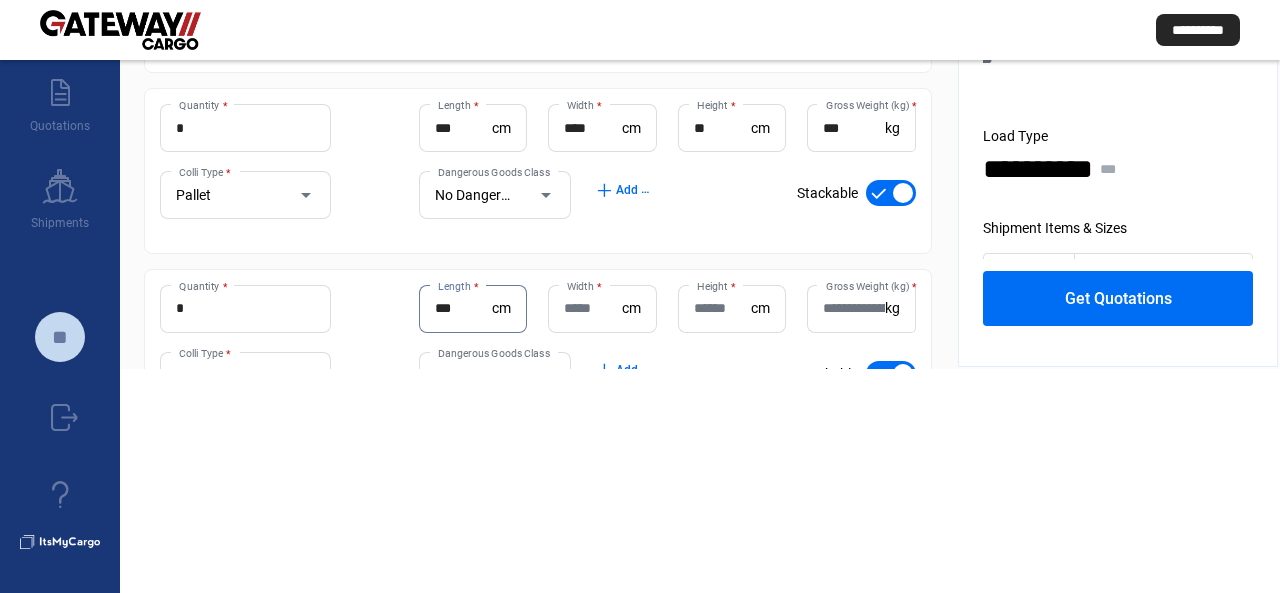 type on "***" 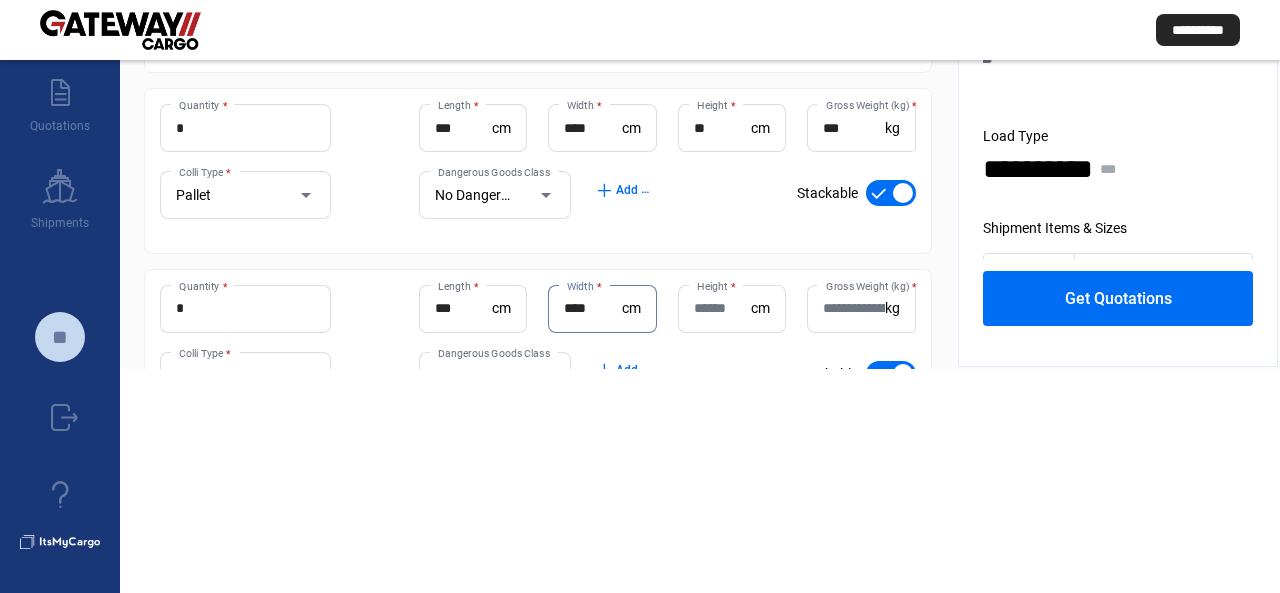 type on "****" 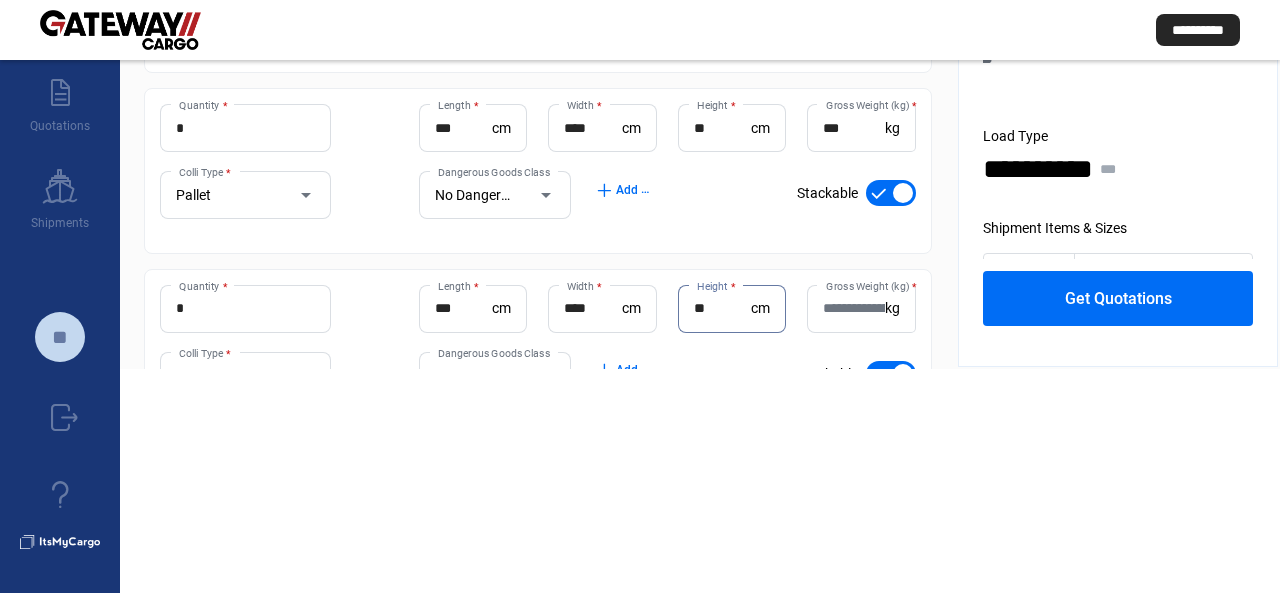 type on "**" 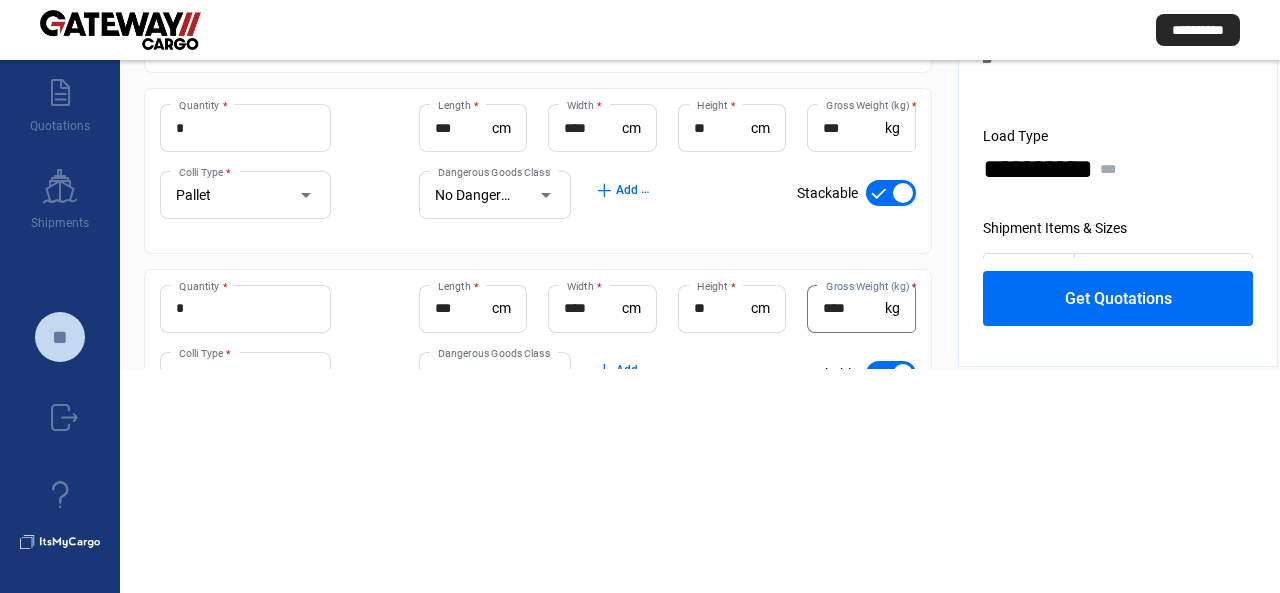 type on "****" 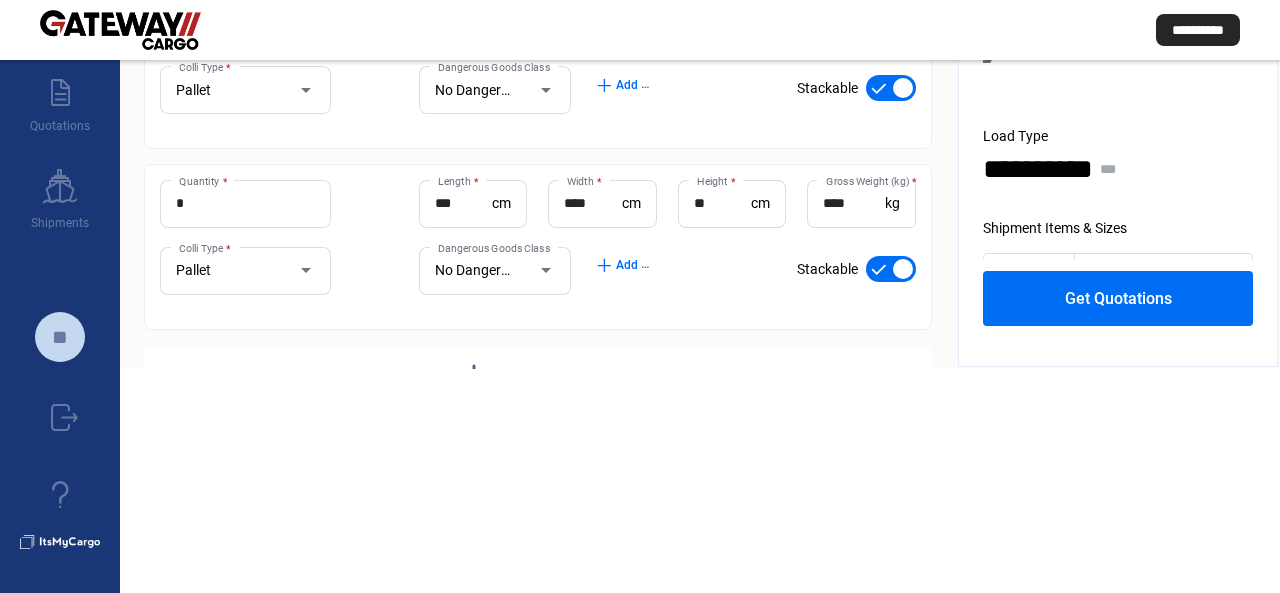 scroll, scrollTop: 409, scrollLeft: 0, axis: vertical 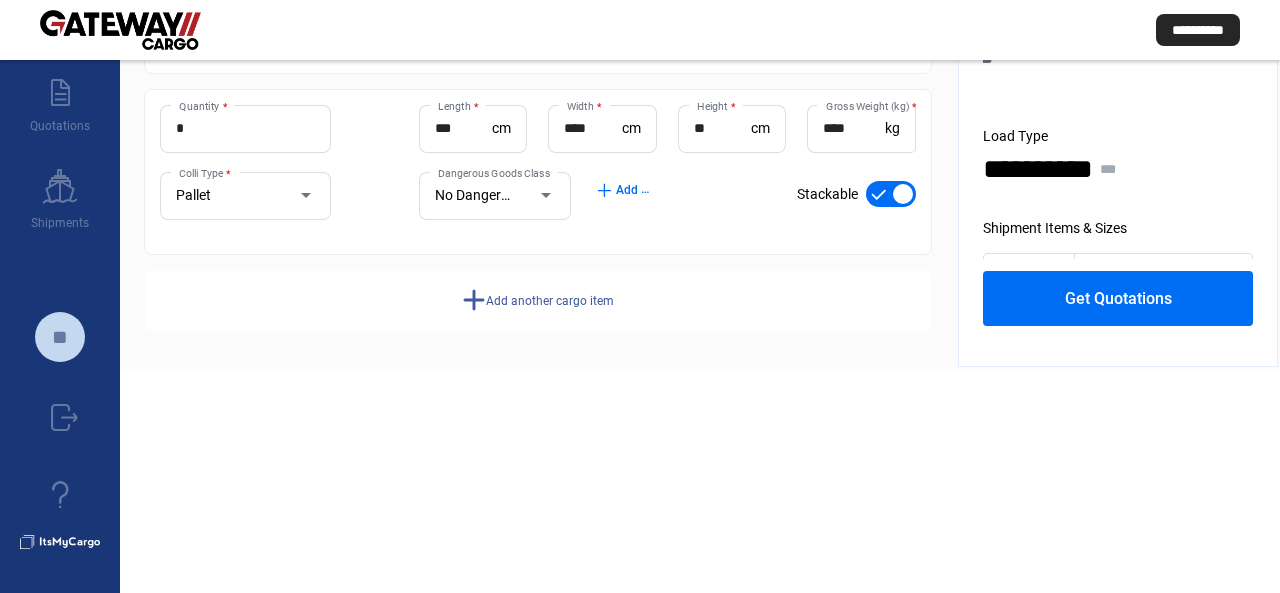 click on "Add another cargo item" 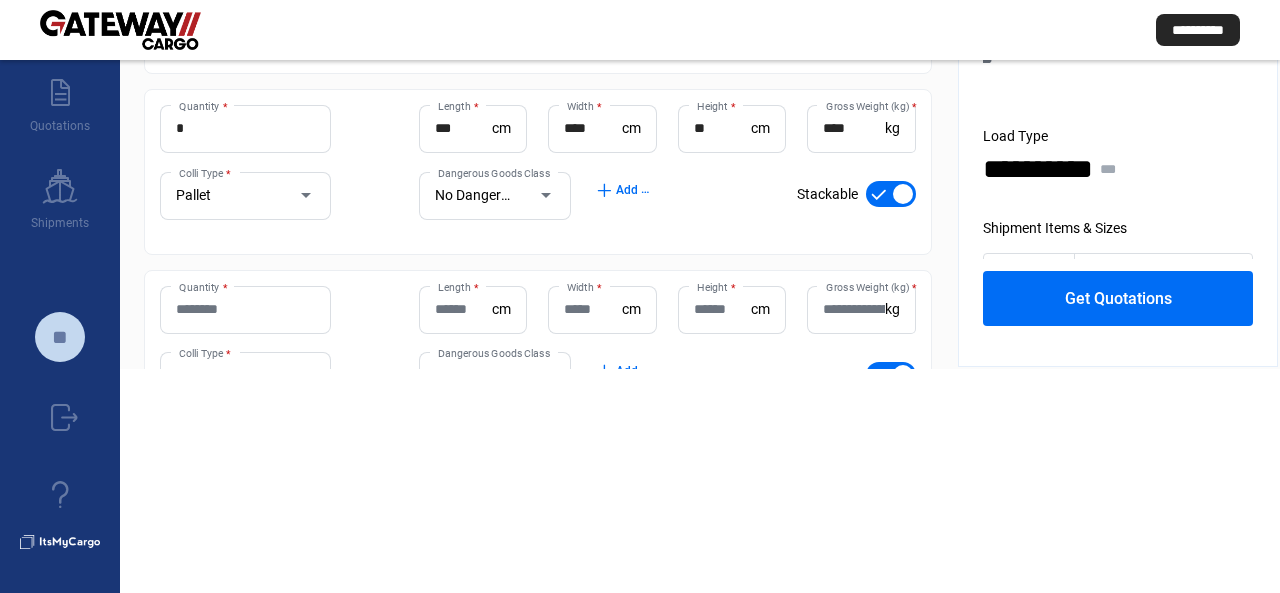 click on "Quantity *" at bounding box center (245, 309) 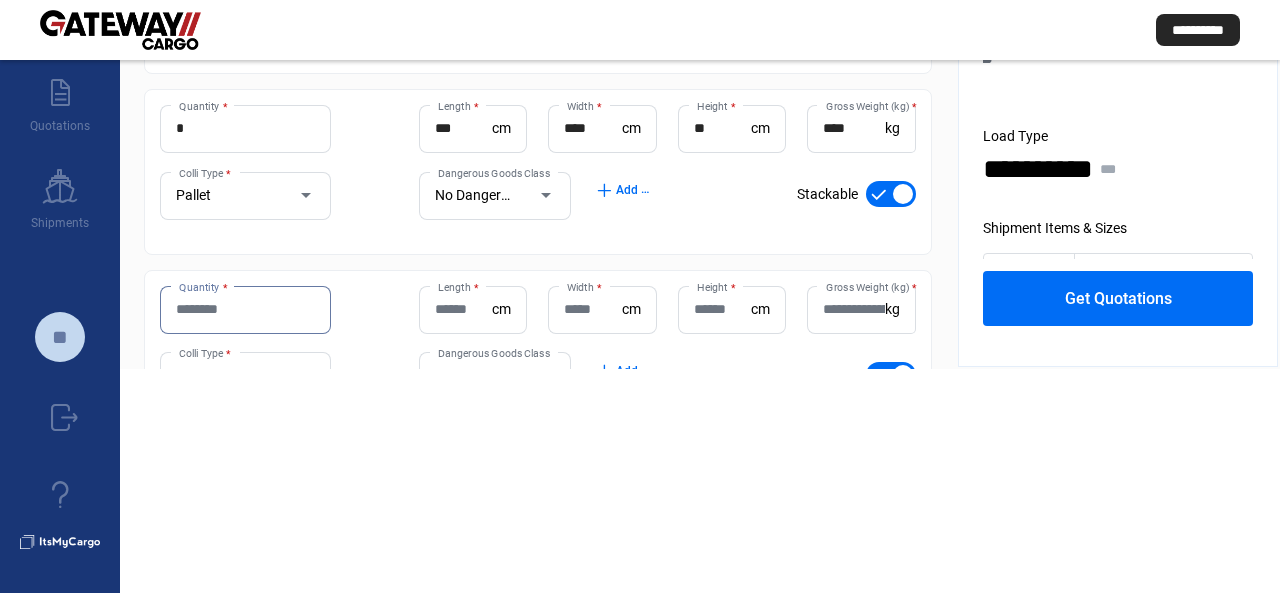 scroll, scrollTop: 589, scrollLeft: 0, axis: vertical 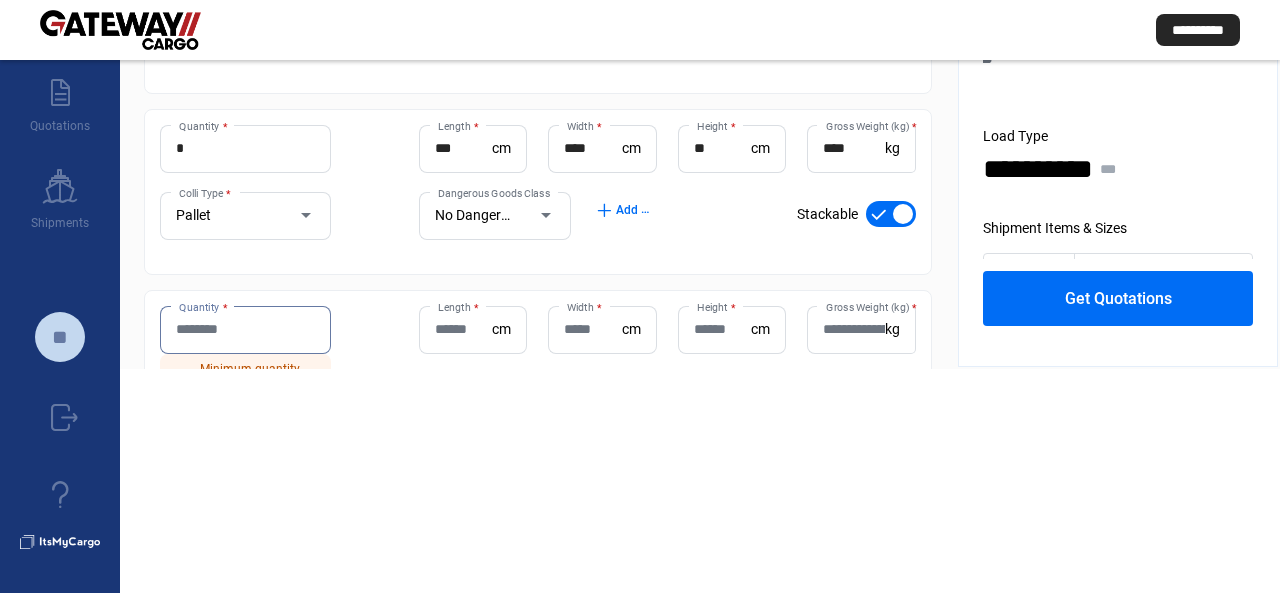 click on "Quantity *" at bounding box center (245, 329) 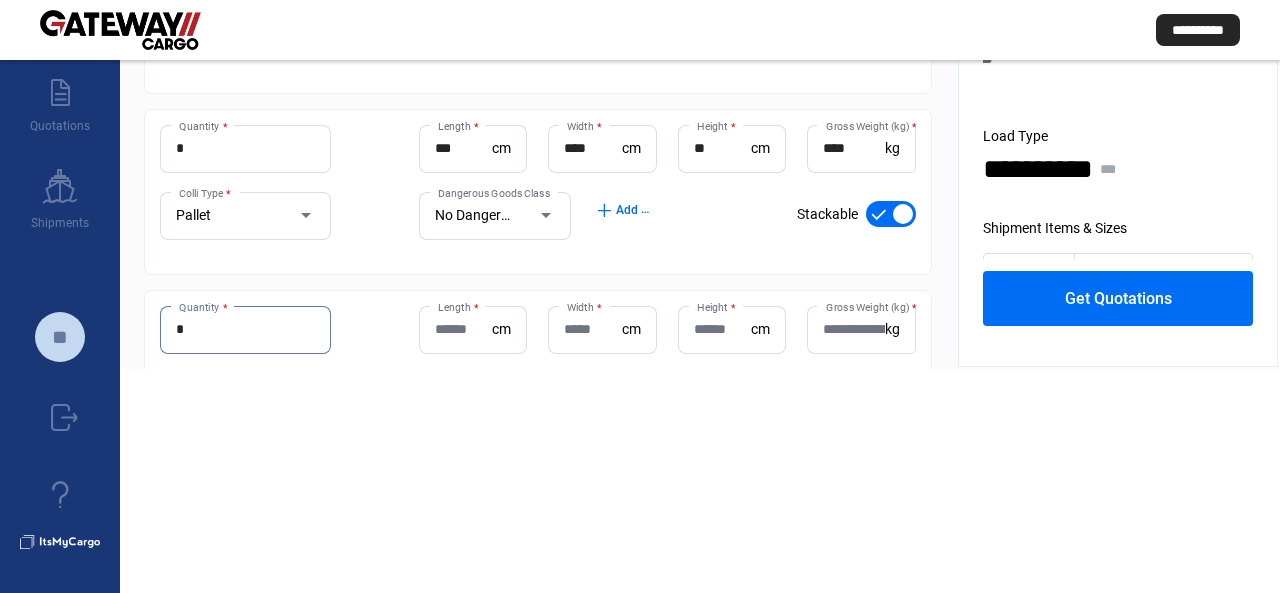 type on "*" 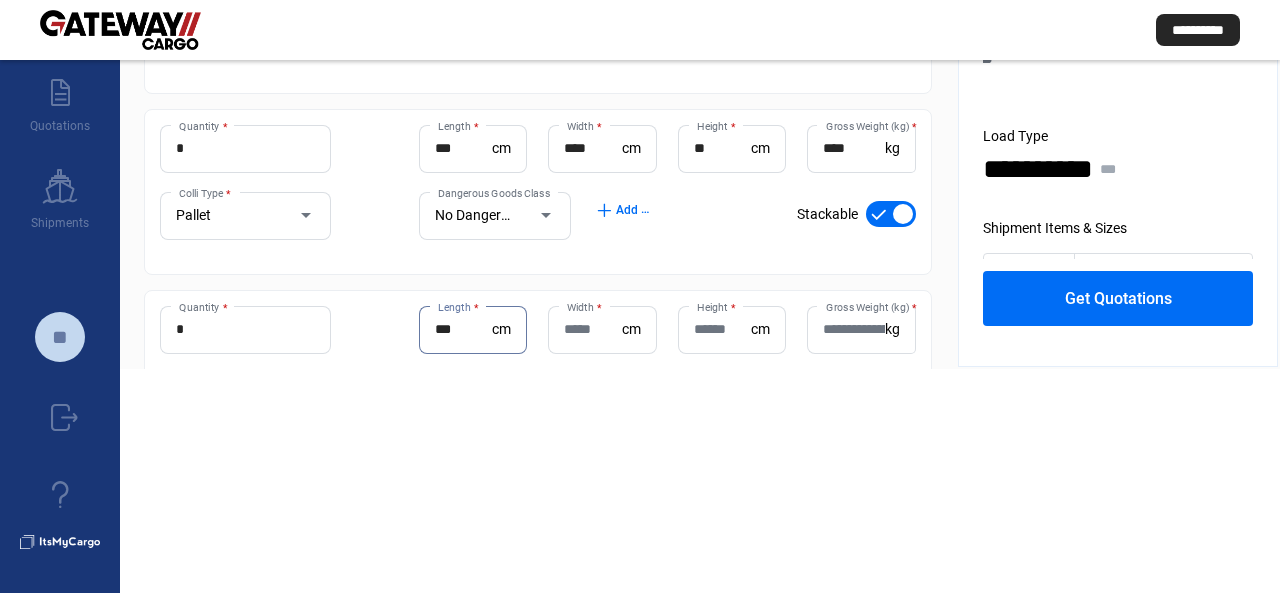 type on "***" 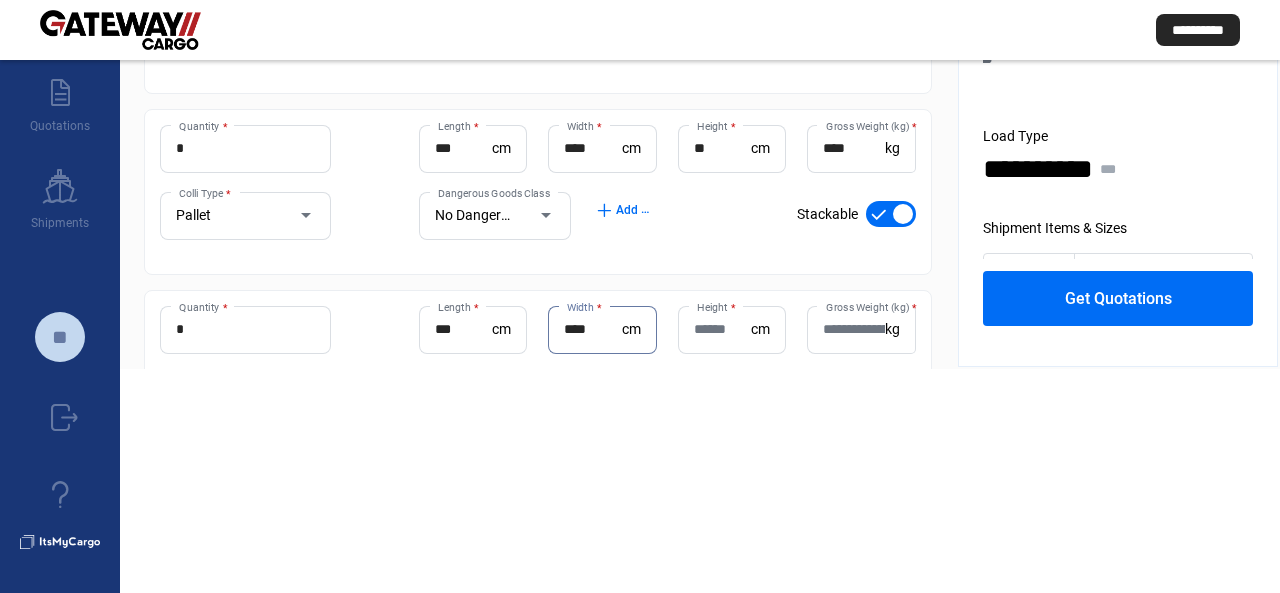 type on "****" 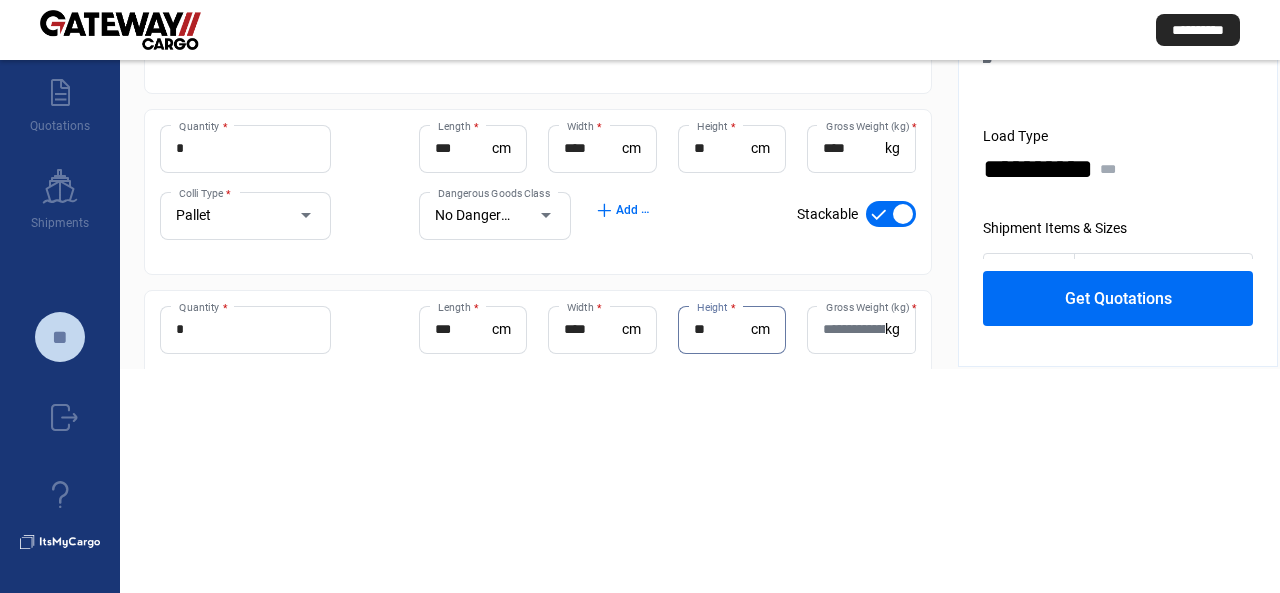 type on "**" 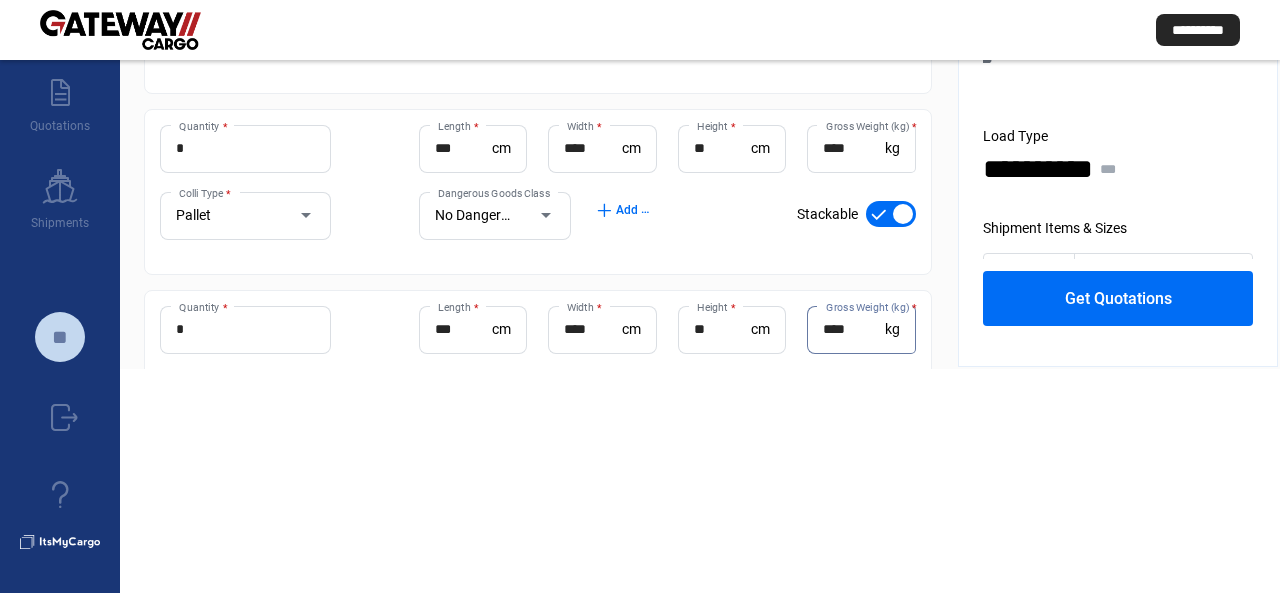 type on "****" 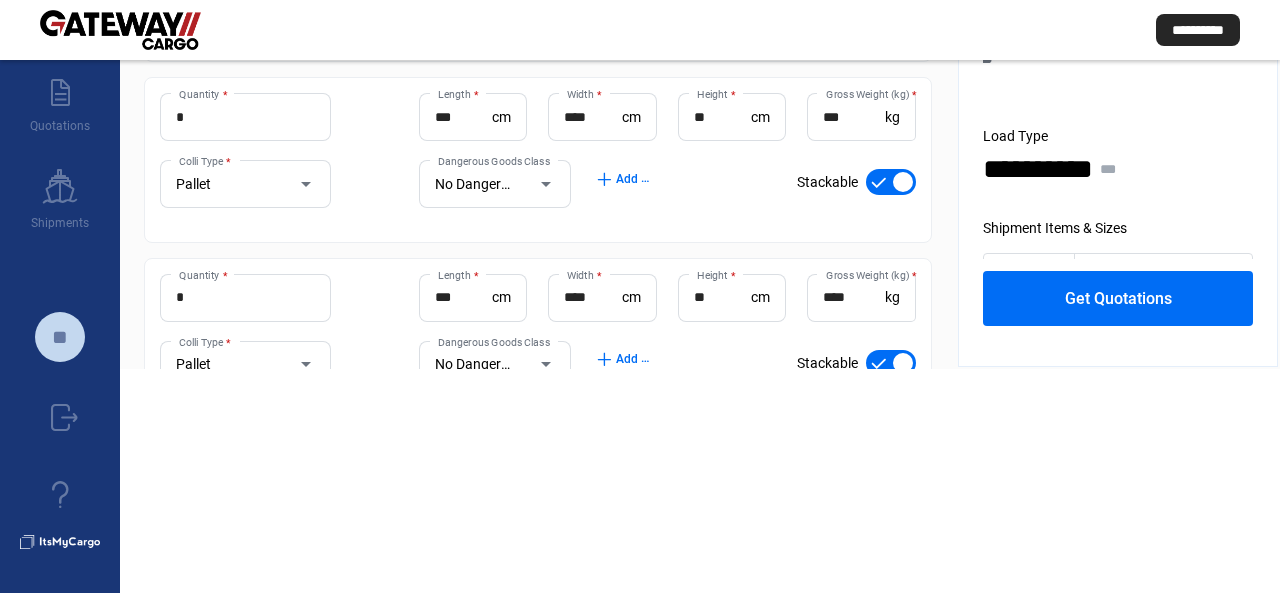 scroll, scrollTop: 400, scrollLeft: 0, axis: vertical 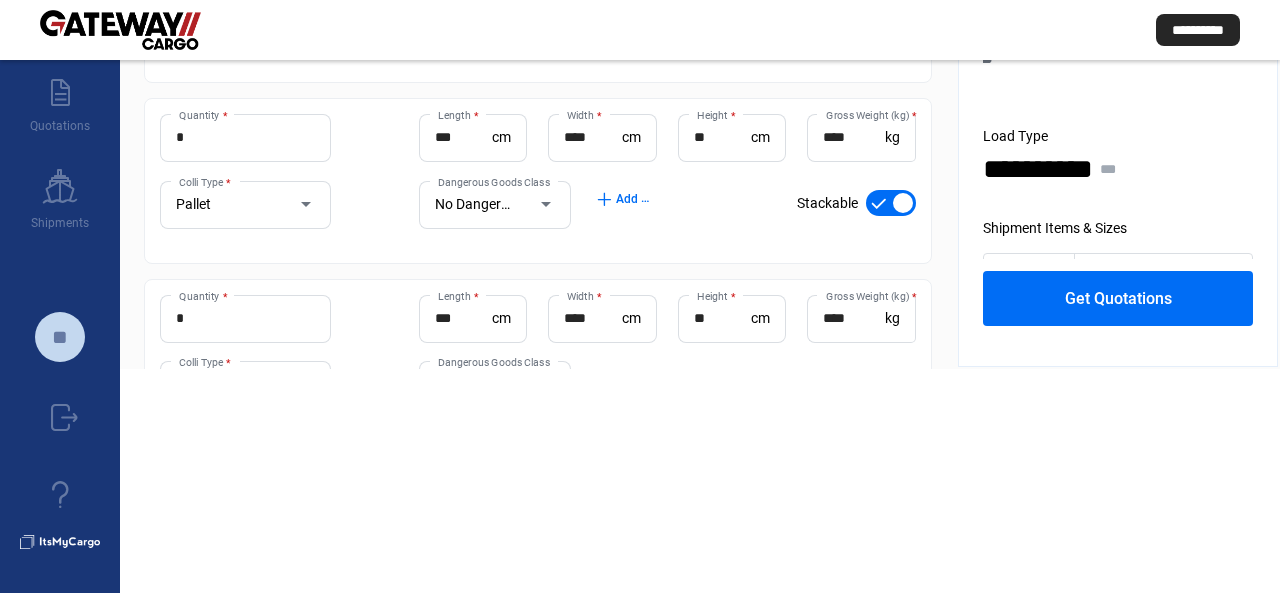 click on "Get Quotations" 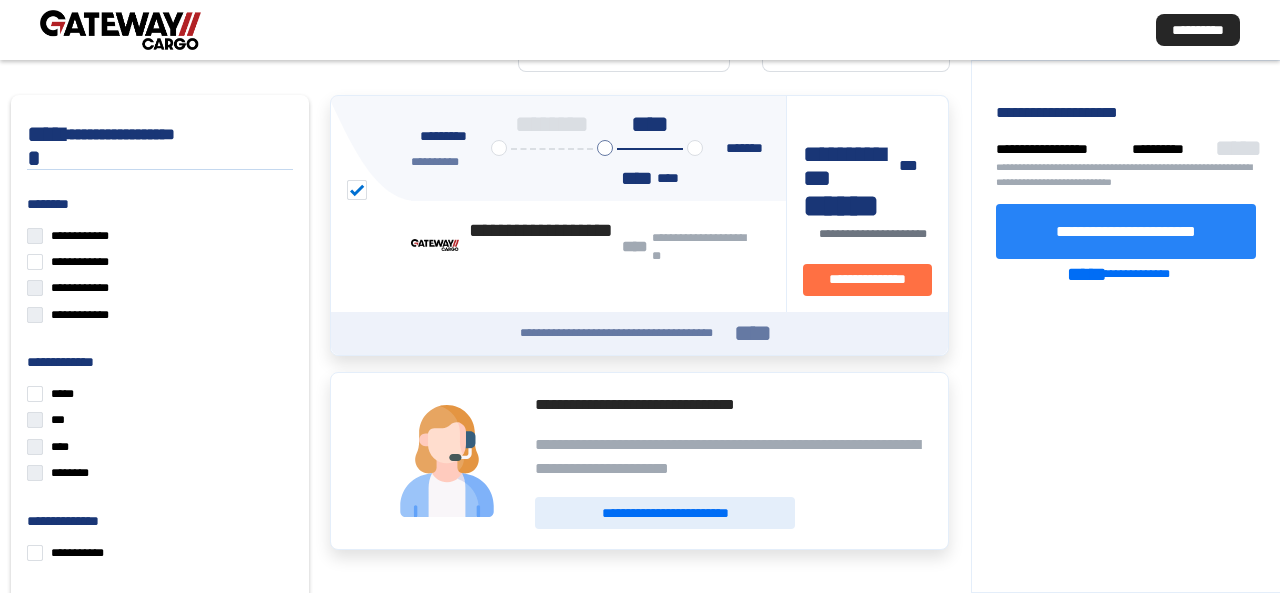 click on "**********" 